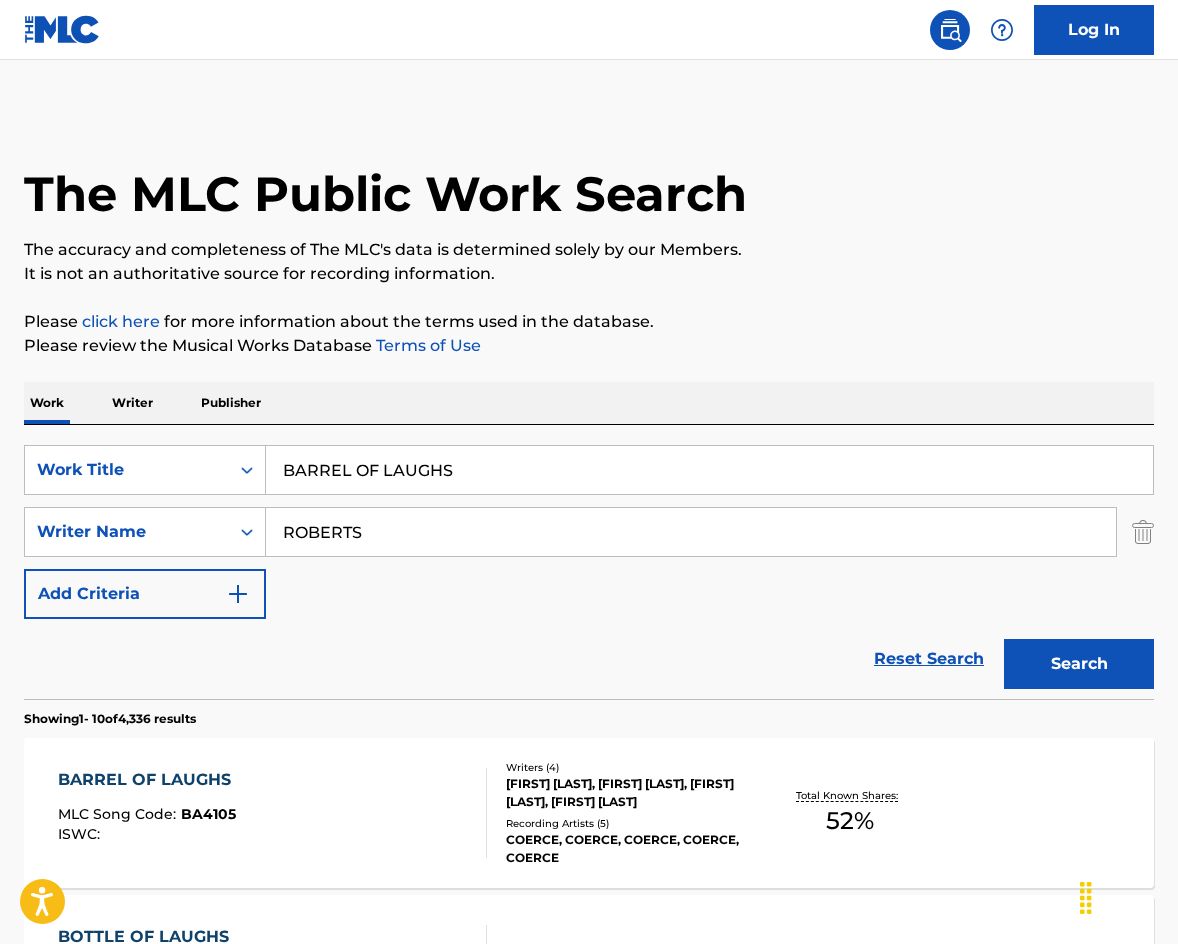 scroll, scrollTop: 0, scrollLeft: 0, axis: both 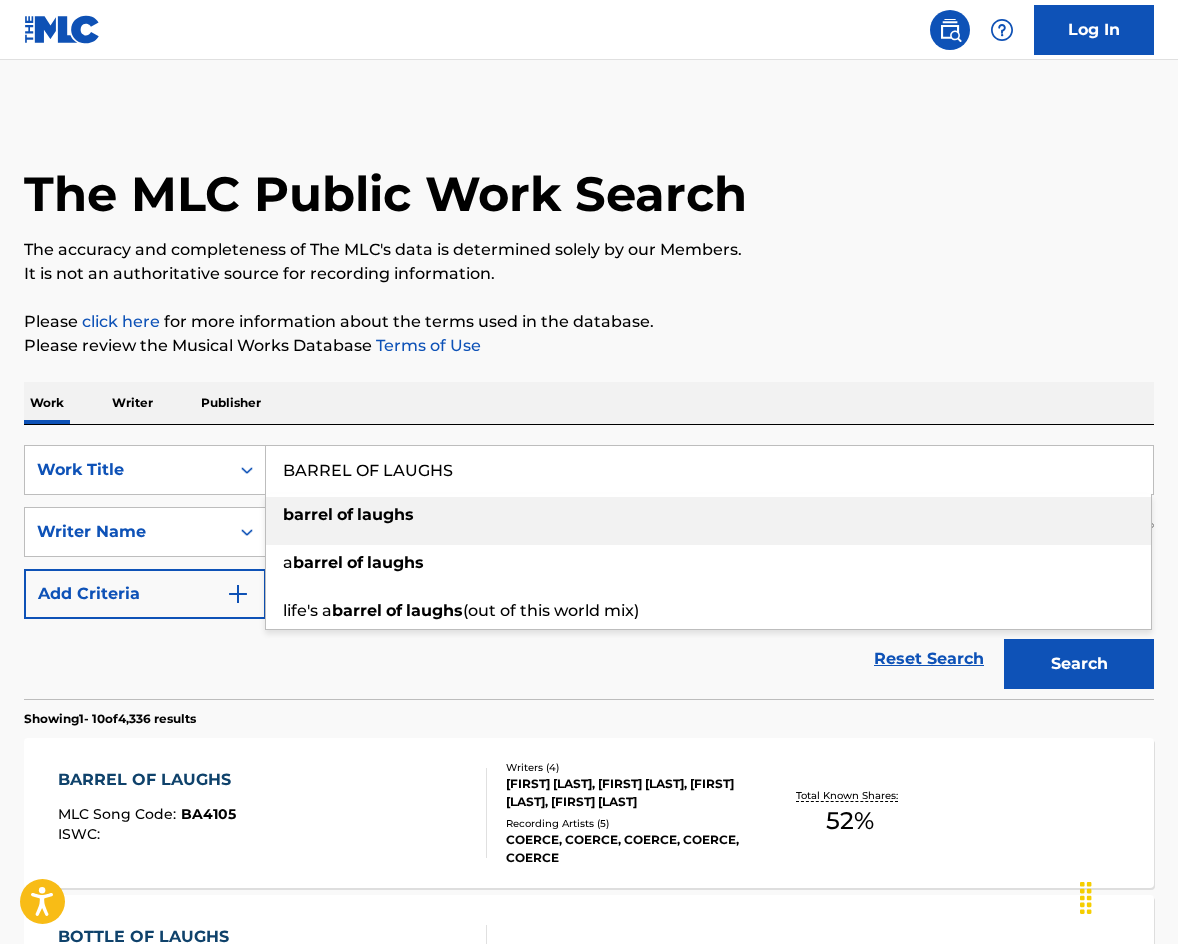 paste on "view from the moon" 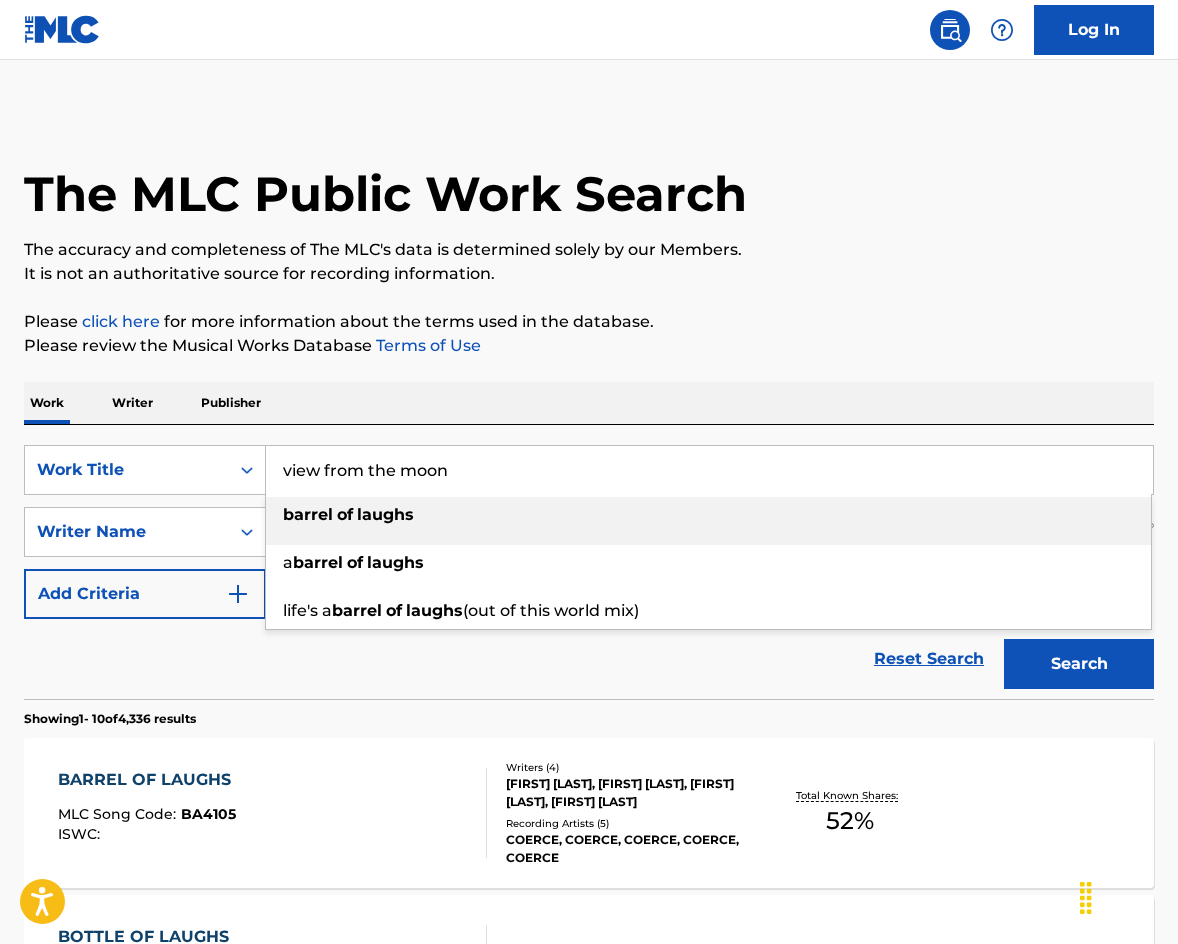 drag, startPoint x: 515, startPoint y: 465, endPoint x: 218, endPoint y: 421, distance: 300.24158 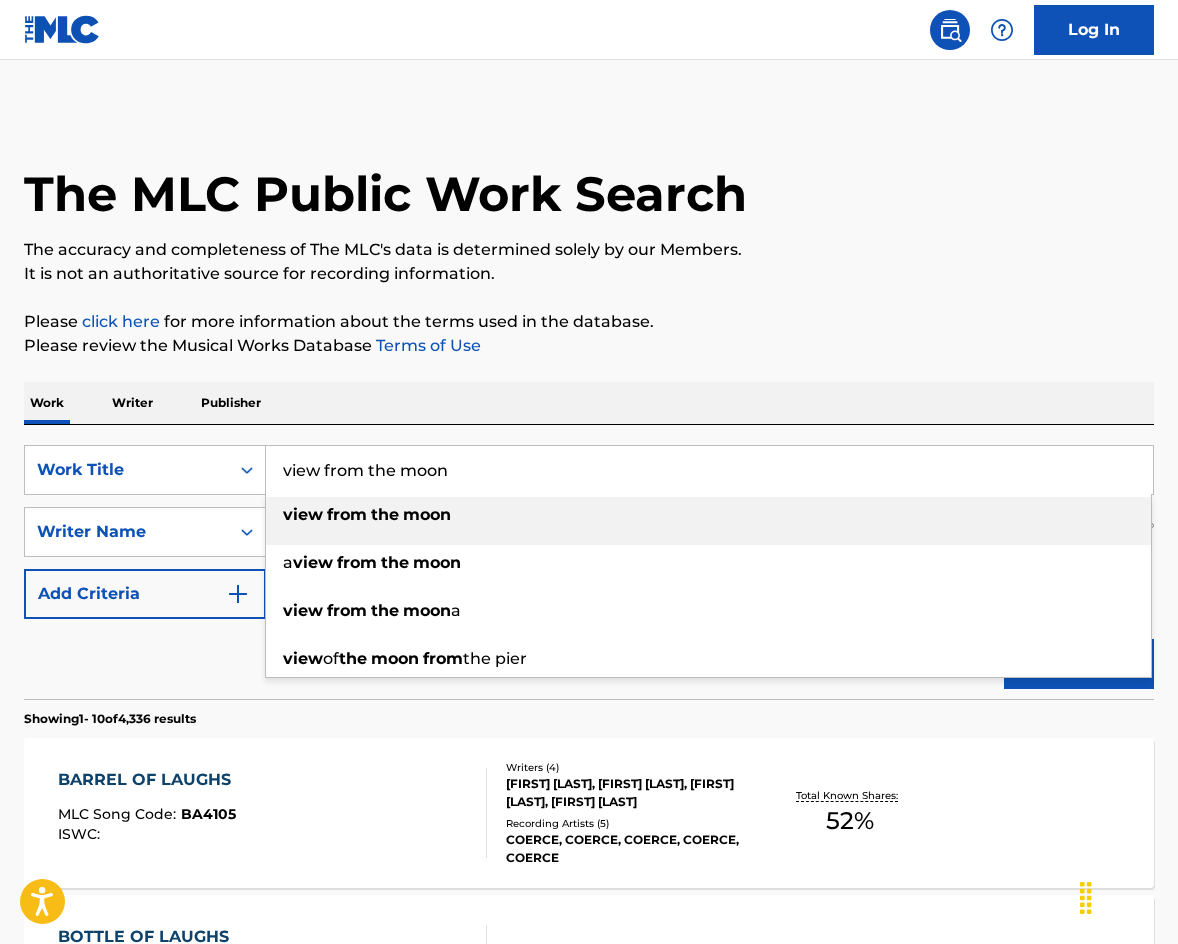 type on "view from the moon" 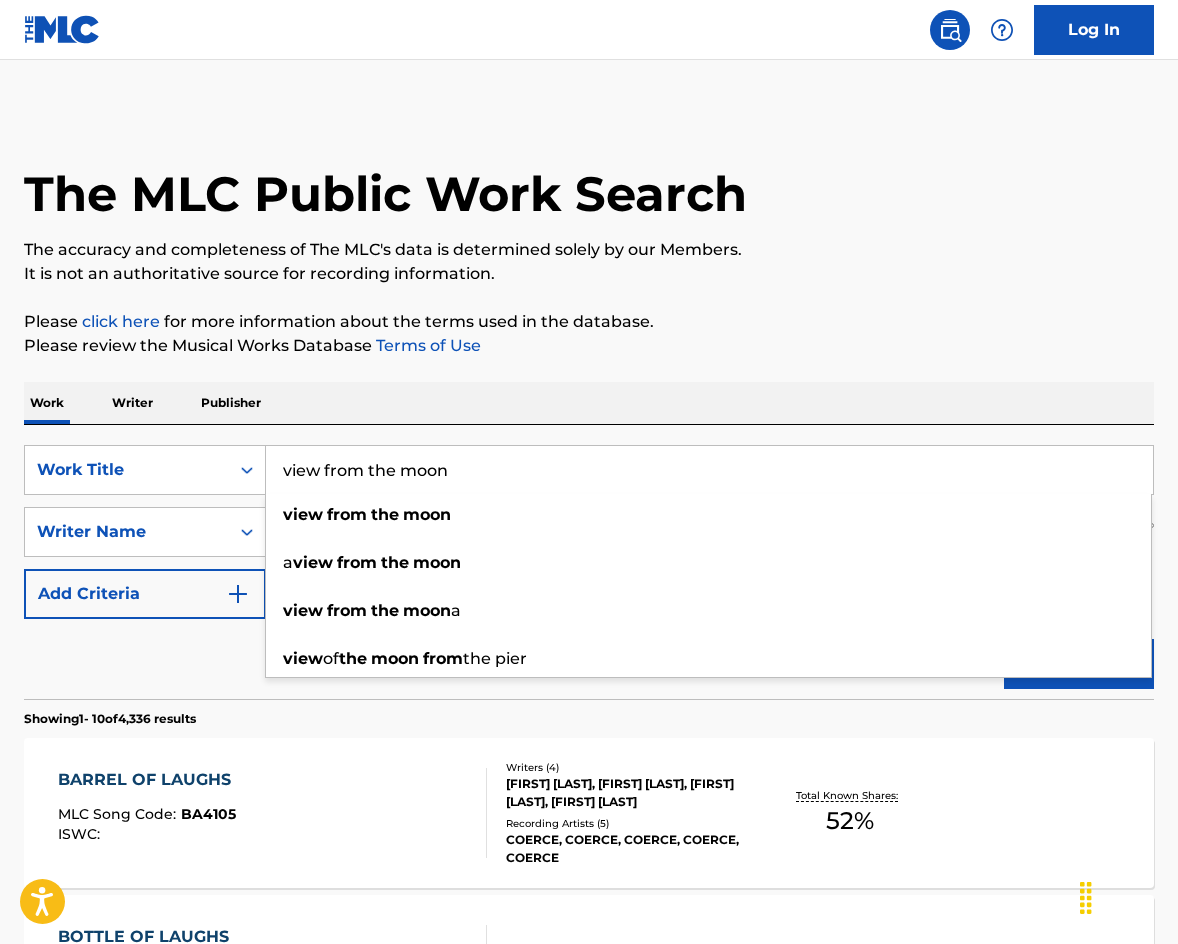 click on "The accuracy and completeness of The MLC's data is determined solely by our Members." at bounding box center [589, 250] 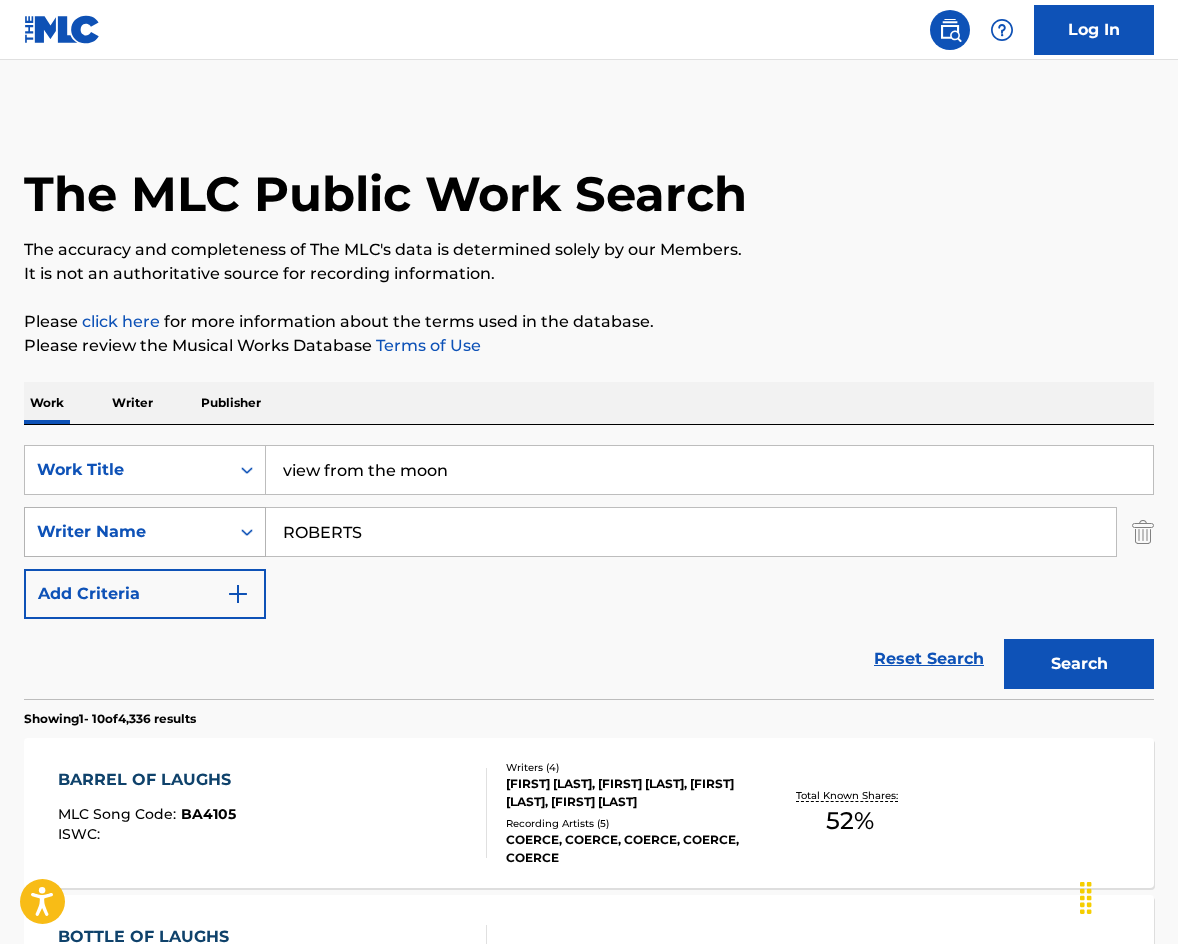 drag, startPoint x: 401, startPoint y: 536, endPoint x: 204, endPoint y: 510, distance: 198.70833 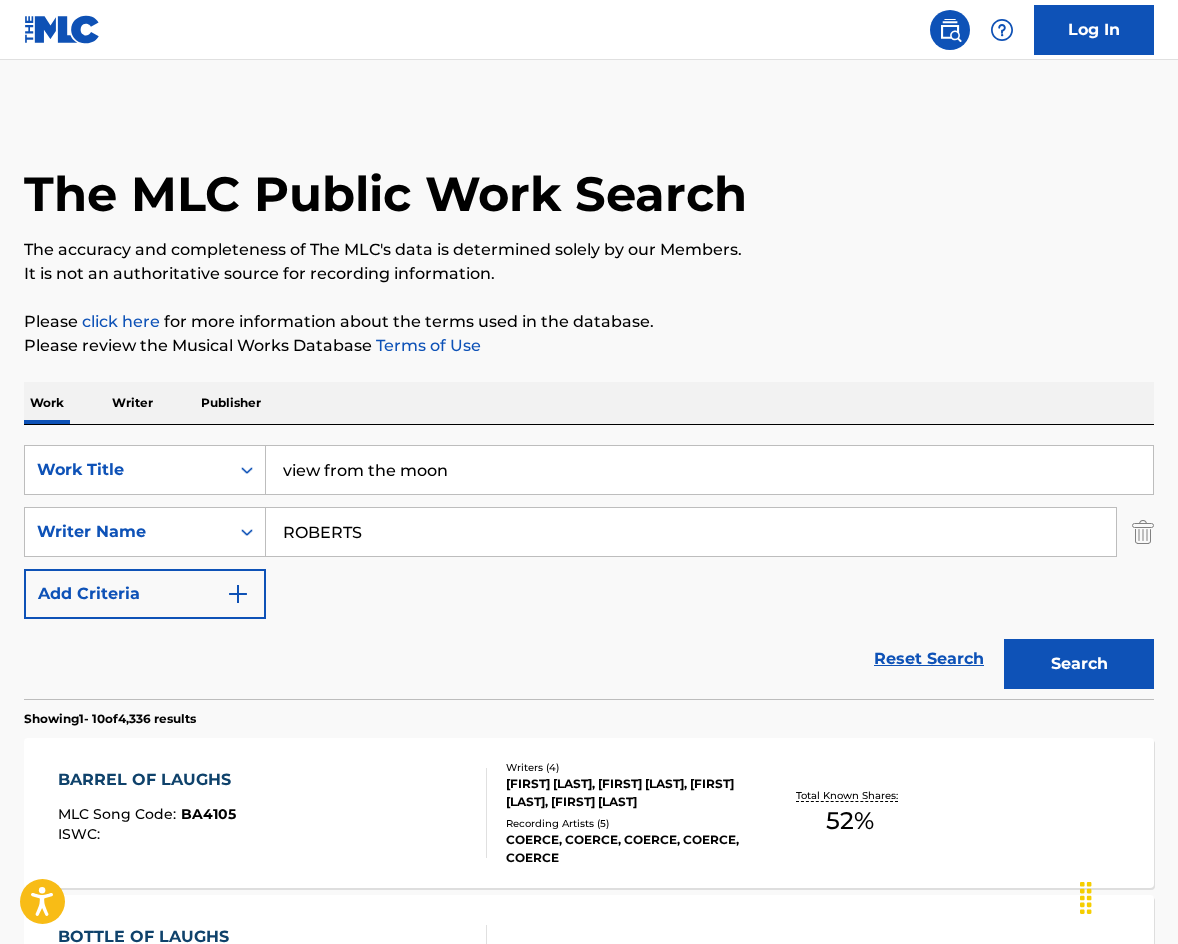 paste on "Bach" 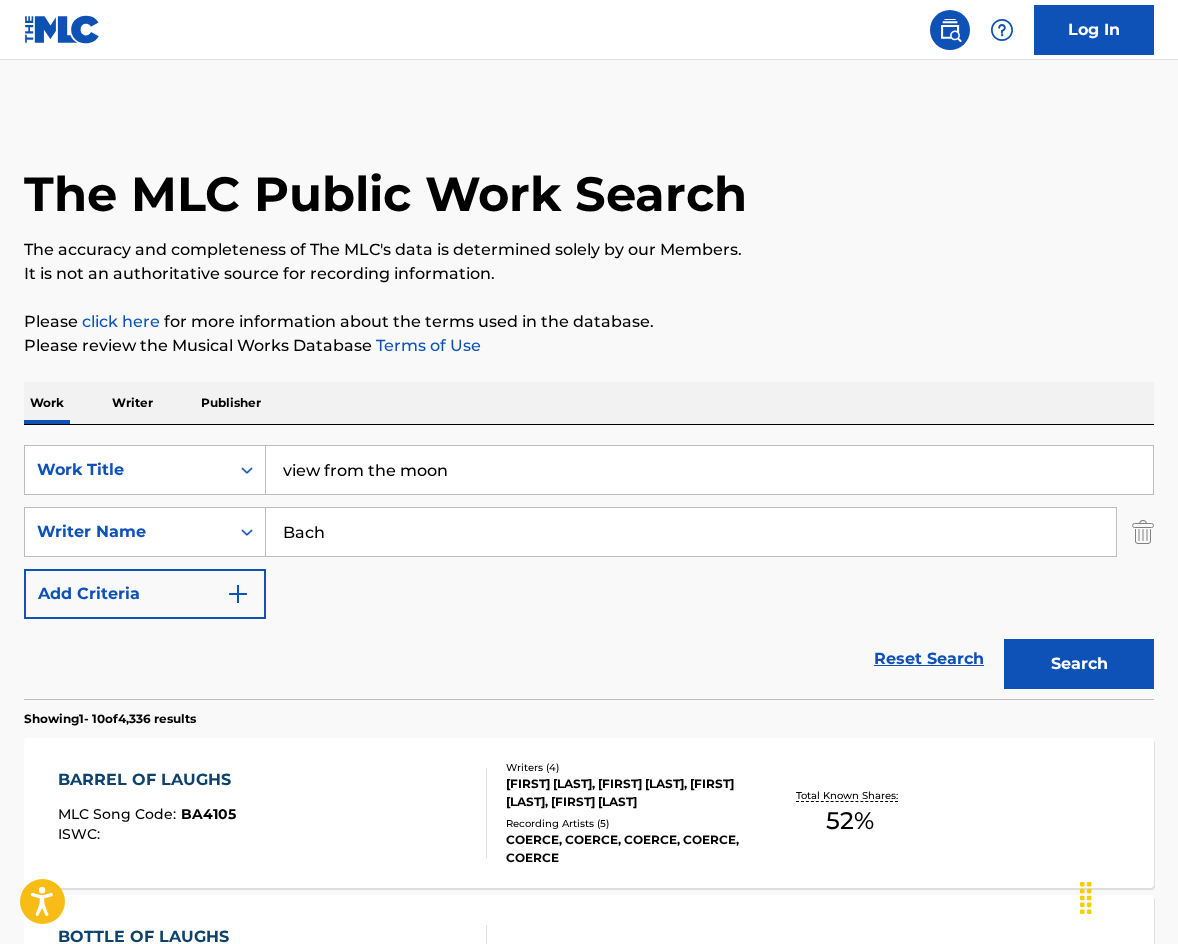 click on "Search" at bounding box center (1079, 664) 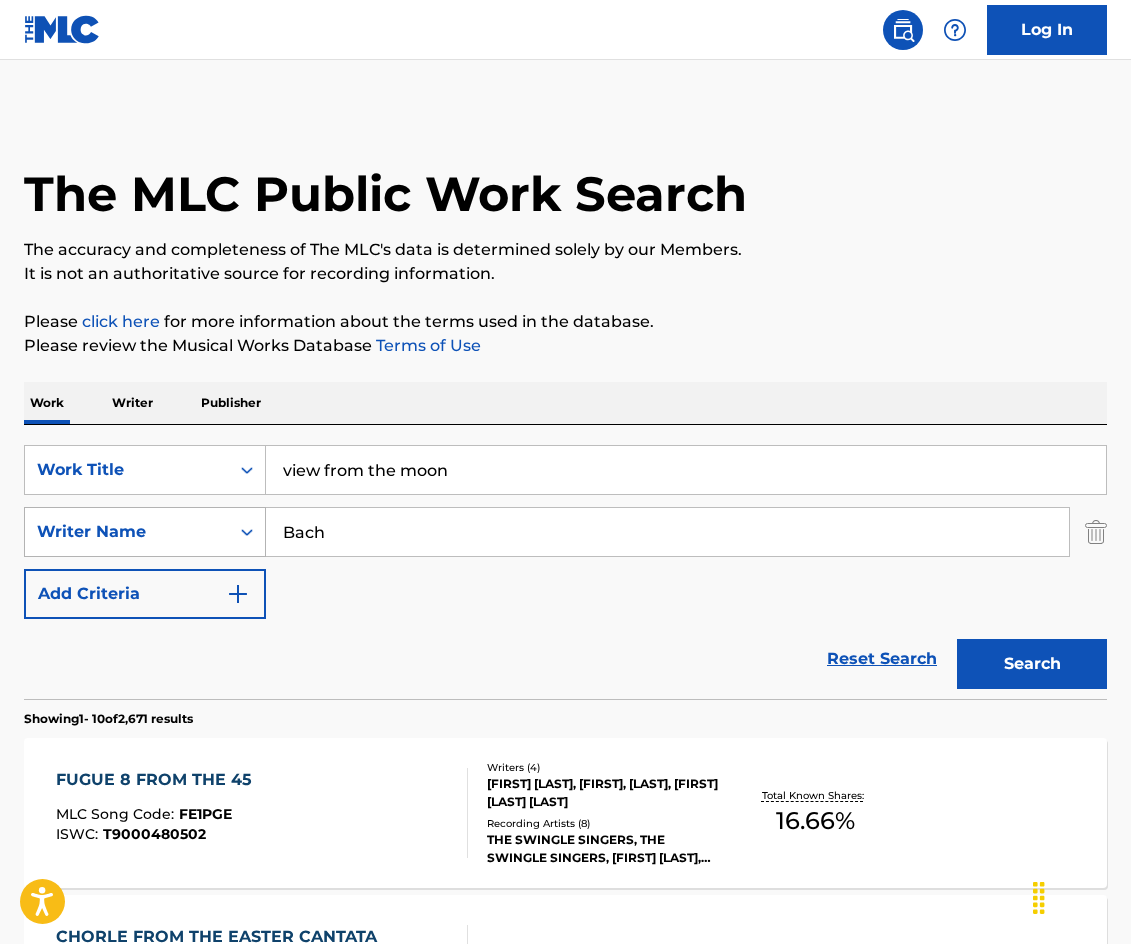 drag, startPoint x: 272, startPoint y: 525, endPoint x: 230, endPoint y: 516, distance: 42.953465 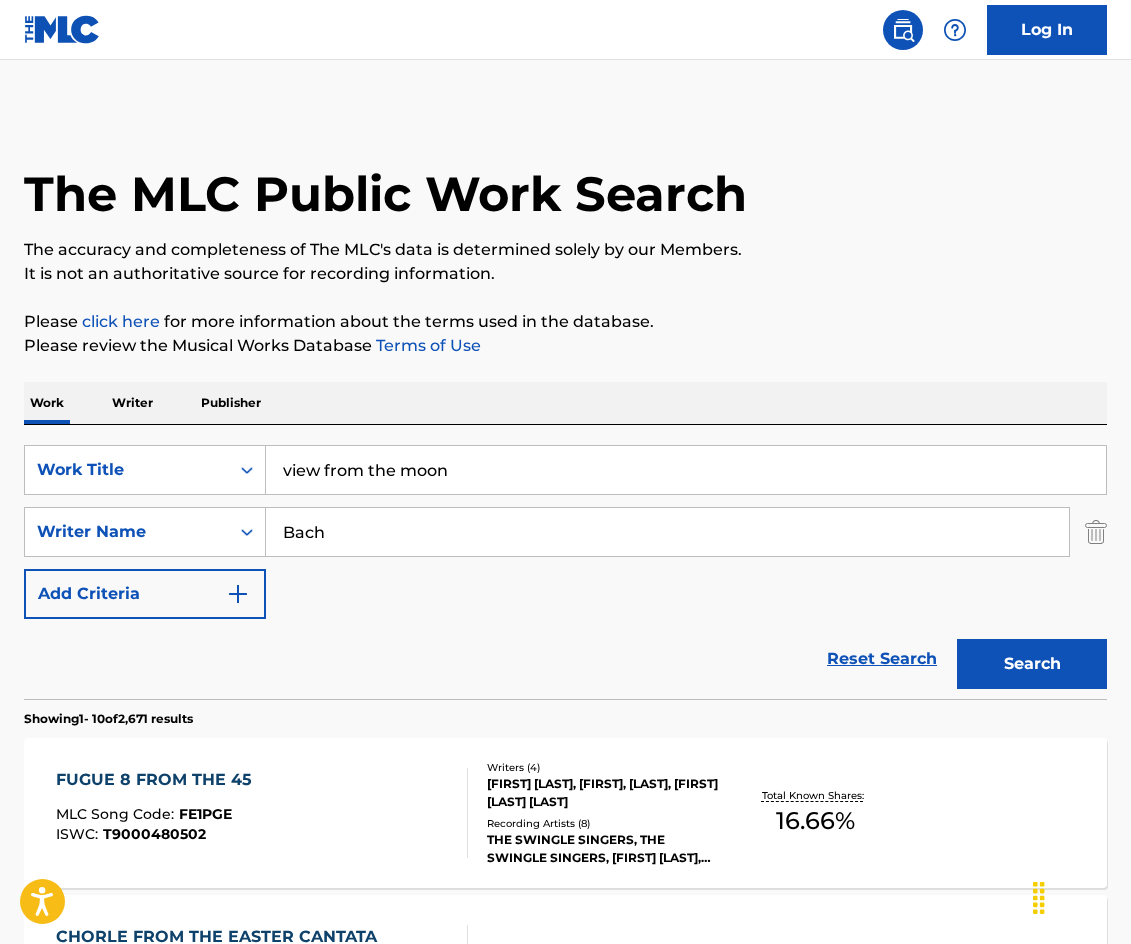 paste on "[LAST]" 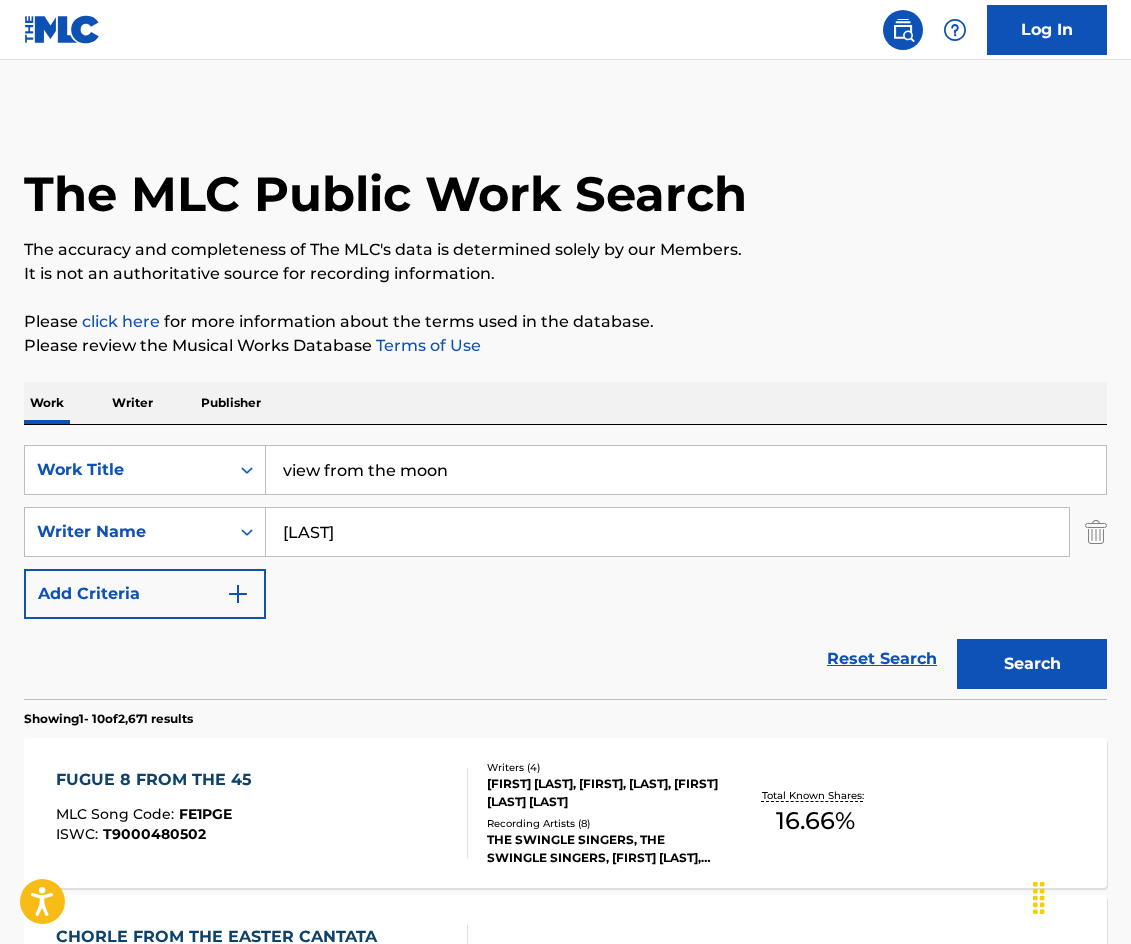 click on "Search" at bounding box center [1032, 664] 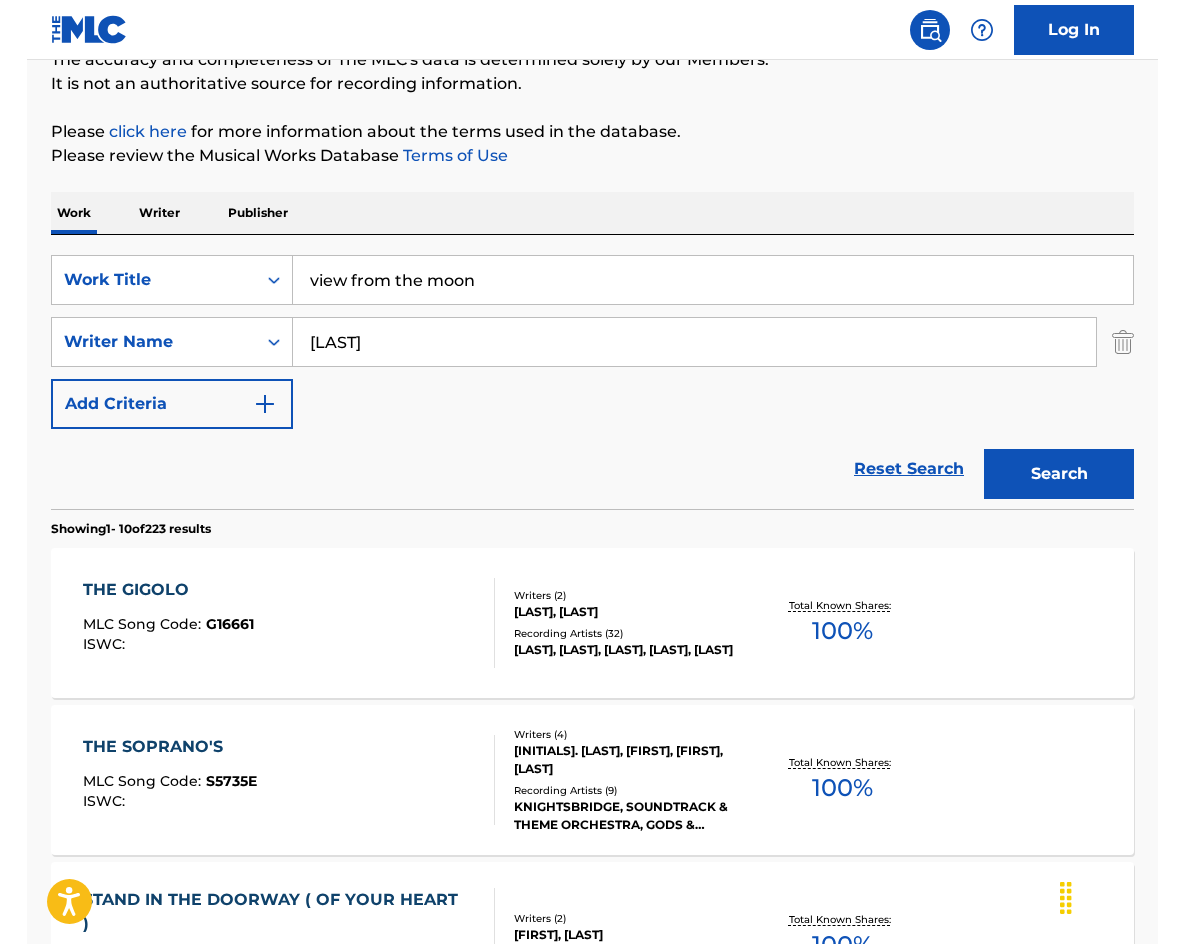 scroll, scrollTop: 200, scrollLeft: 0, axis: vertical 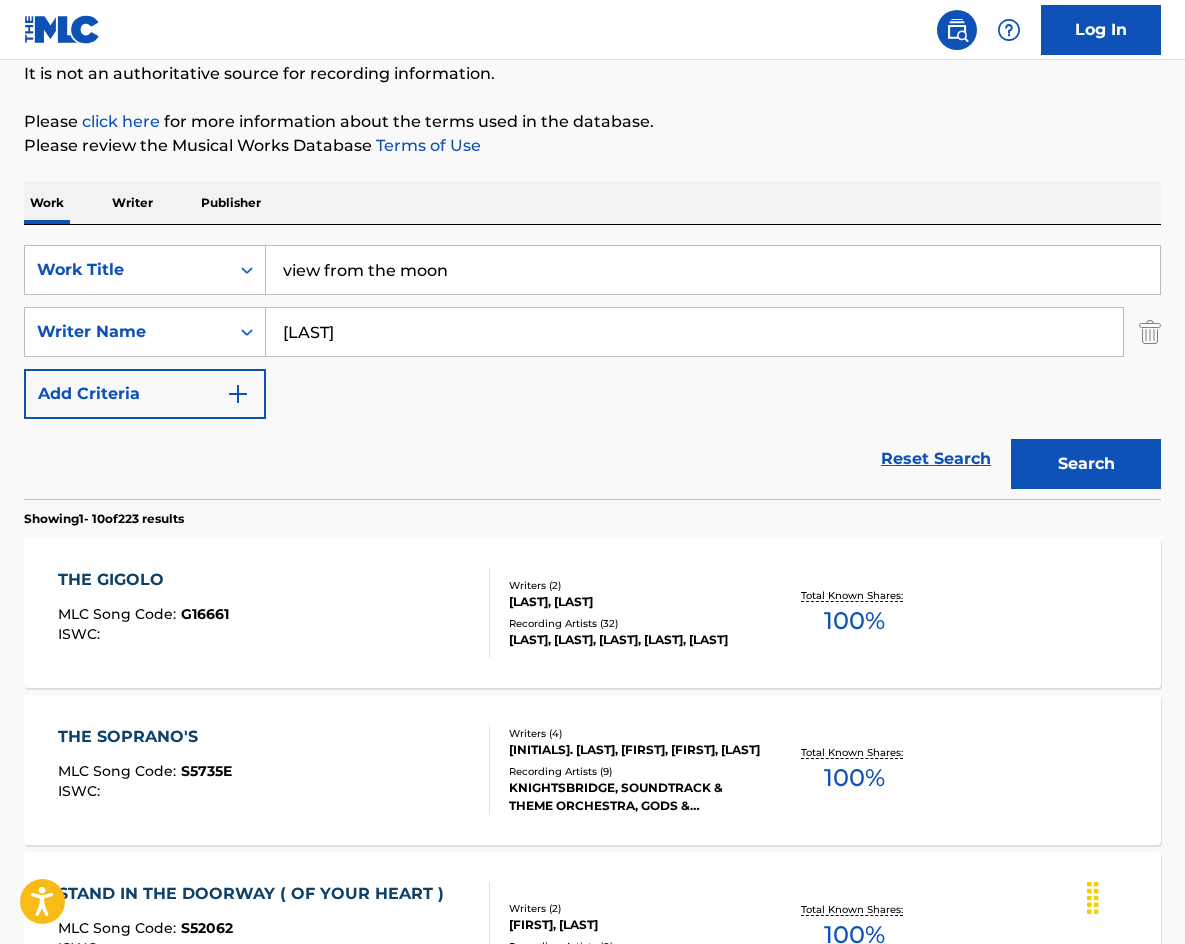 drag, startPoint x: 395, startPoint y: 328, endPoint x: 218, endPoint y: 296, distance: 179.8694 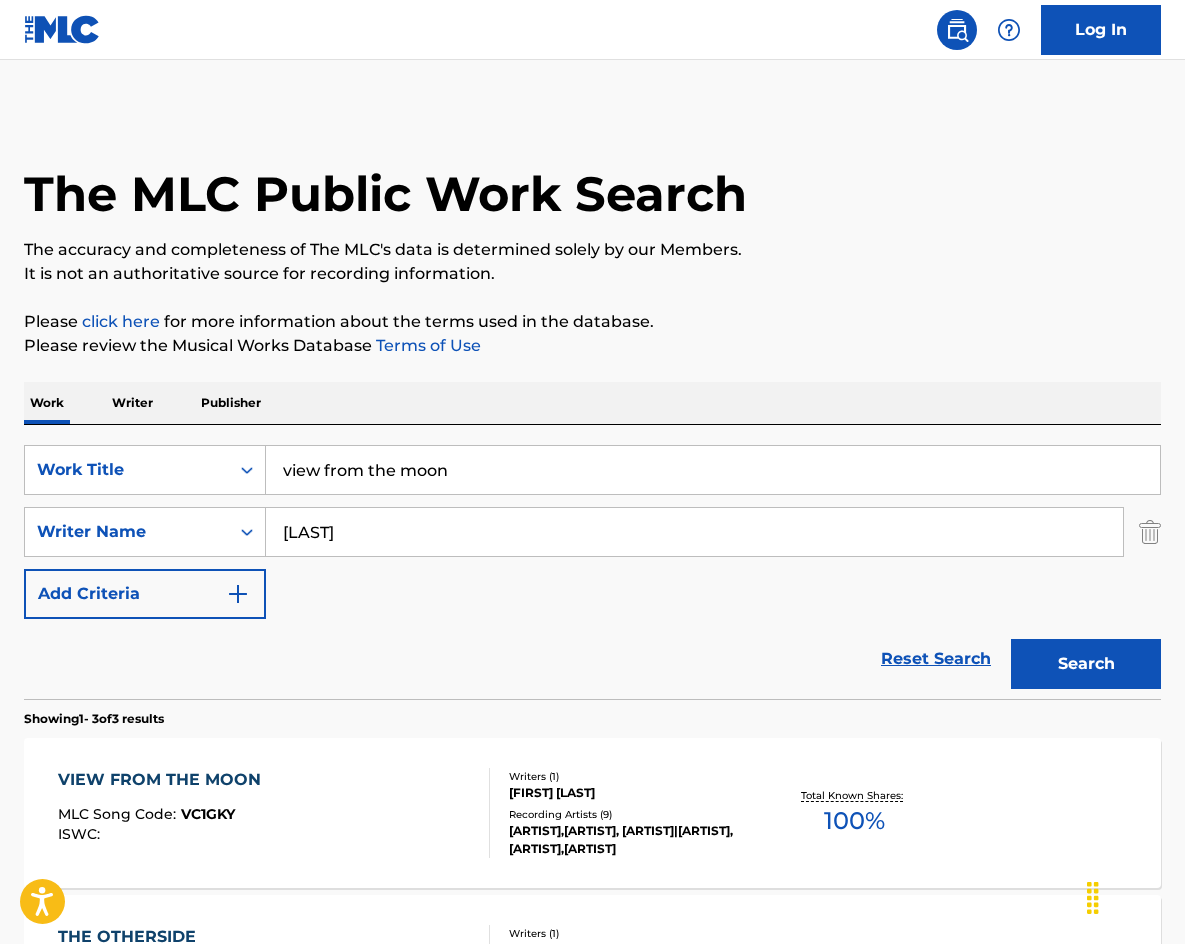 click on "VIEW FROM THE MOON" at bounding box center [164, 780] 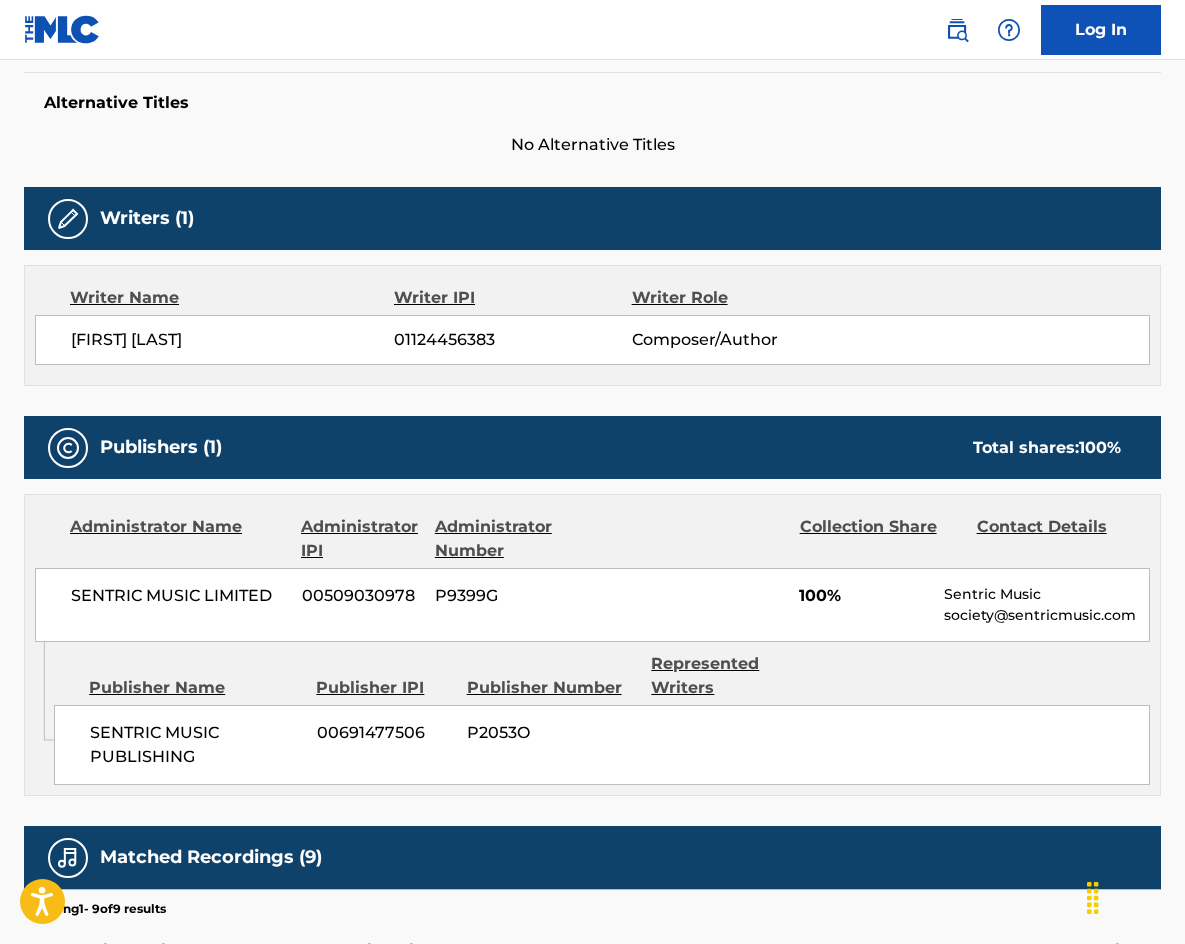scroll, scrollTop: 518, scrollLeft: 0, axis: vertical 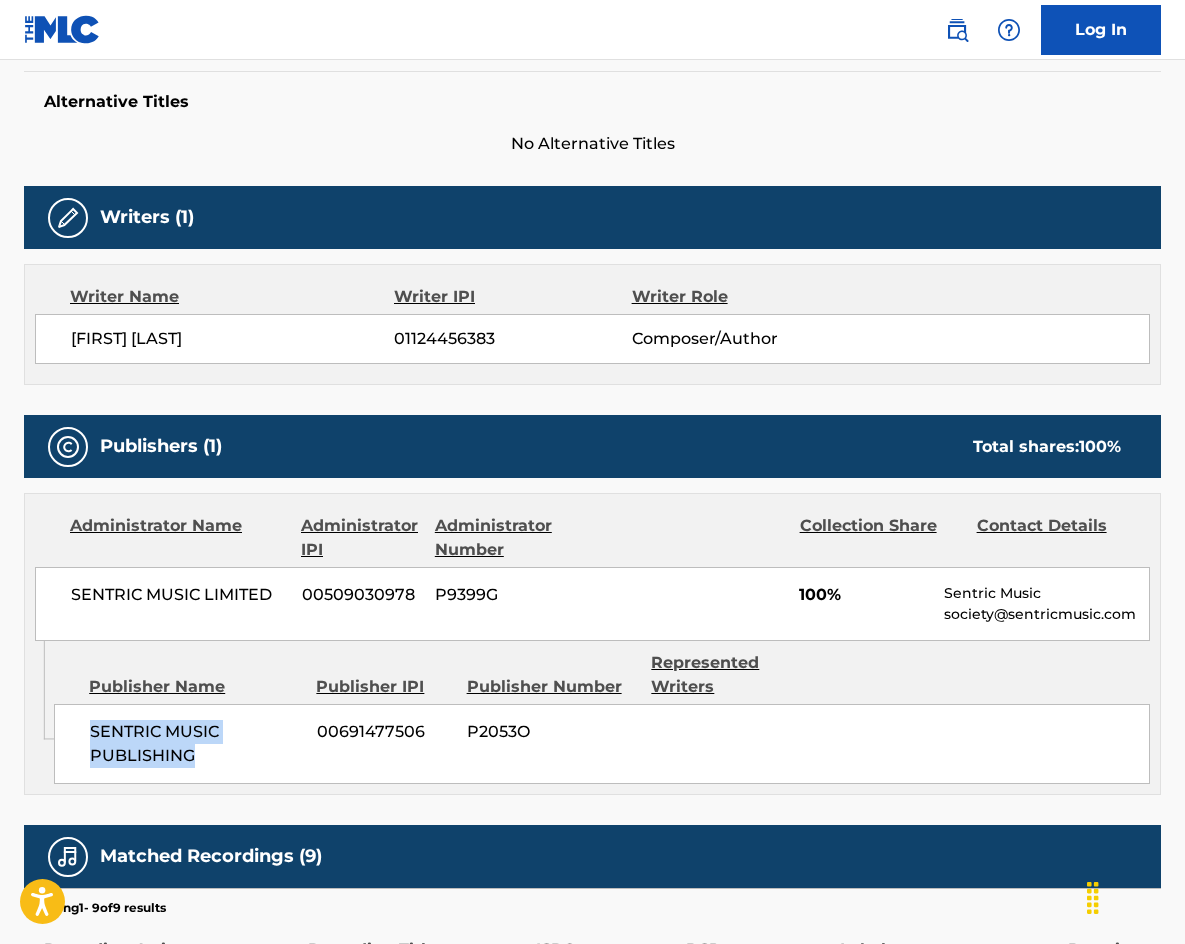 drag, startPoint x: 195, startPoint y: 762, endPoint x: 81, endPoint y: 725, distance: 119.85408 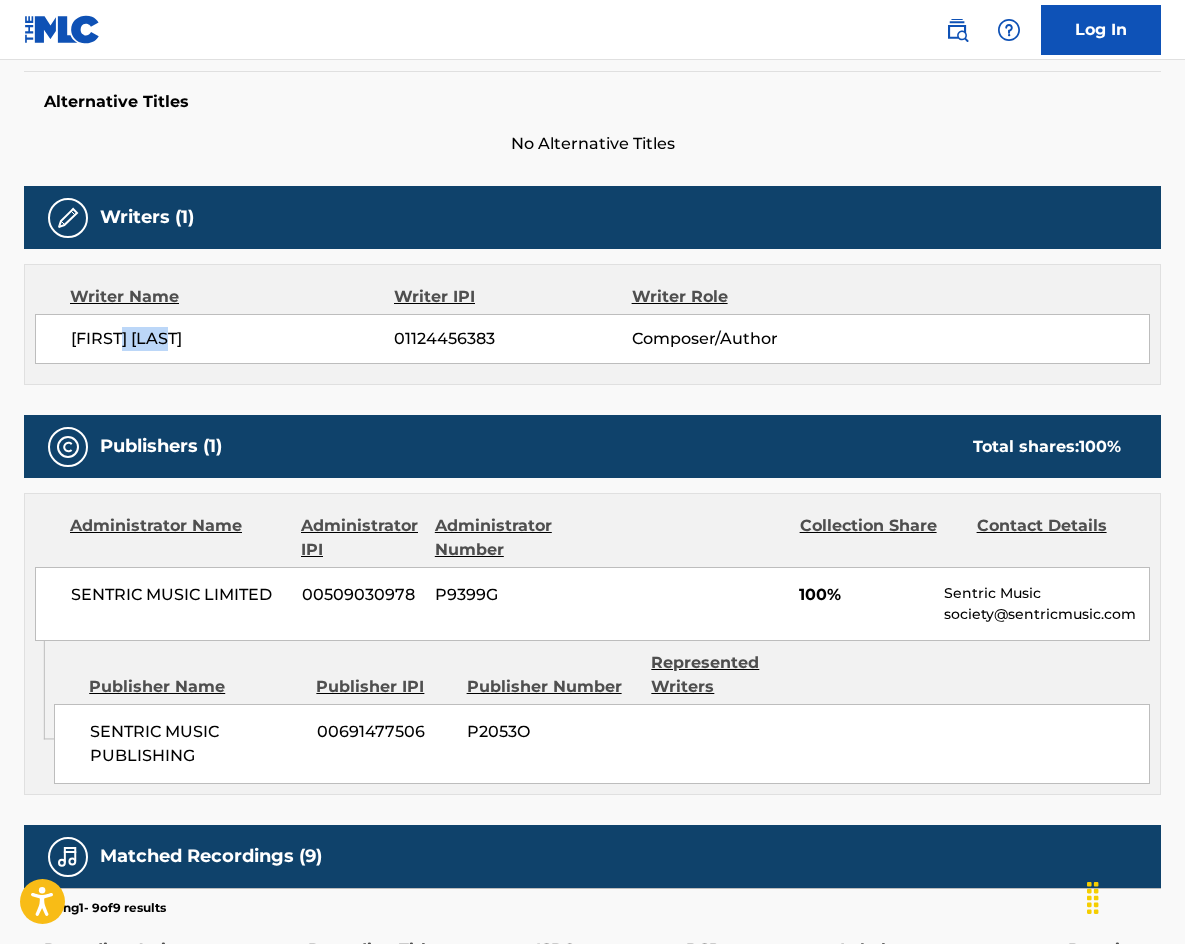 drag, startPoint x: 195, startPoint y: 329, endPoint x: 134, endPoint y: 339, distance: 61.81424 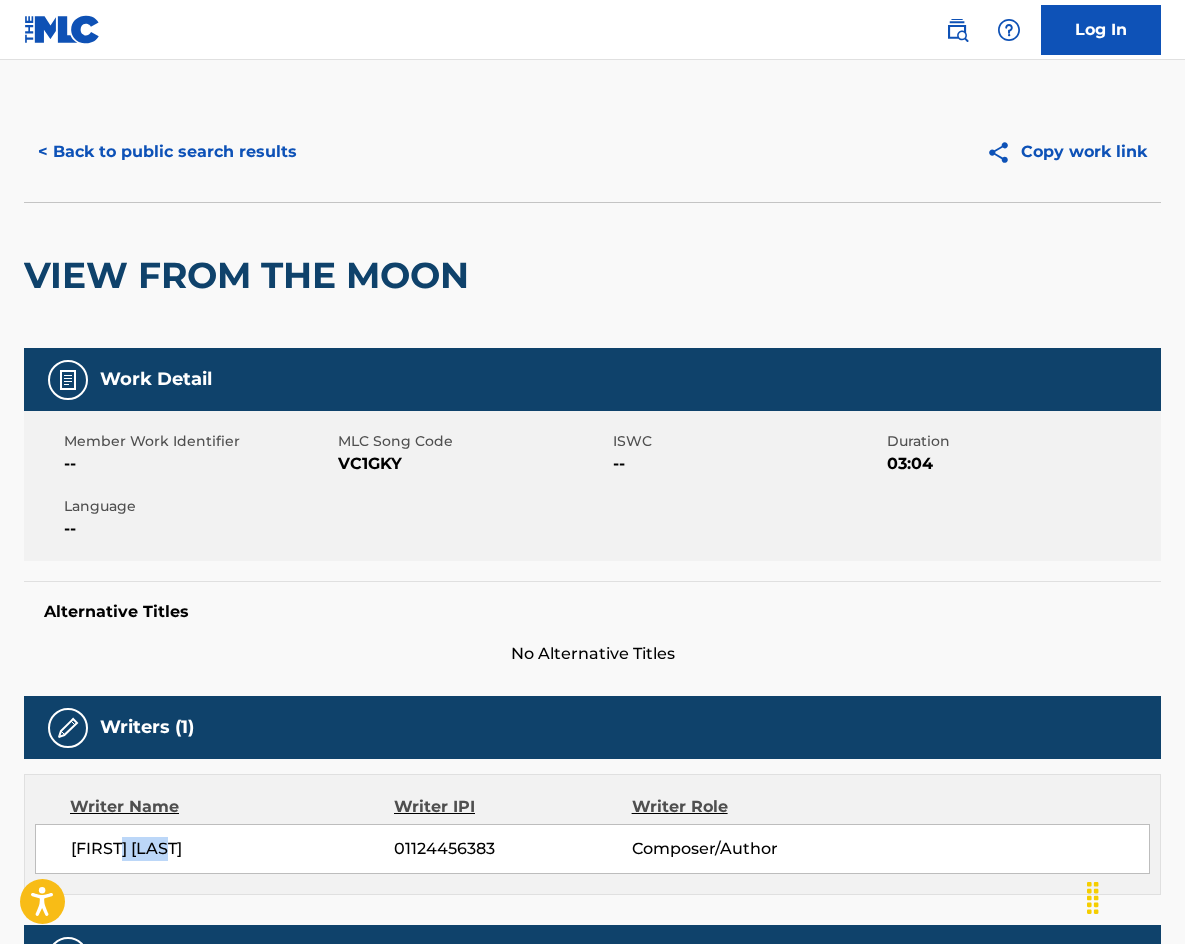 scroll, scrollTop: 0, scrollLeft: 0, axis: both 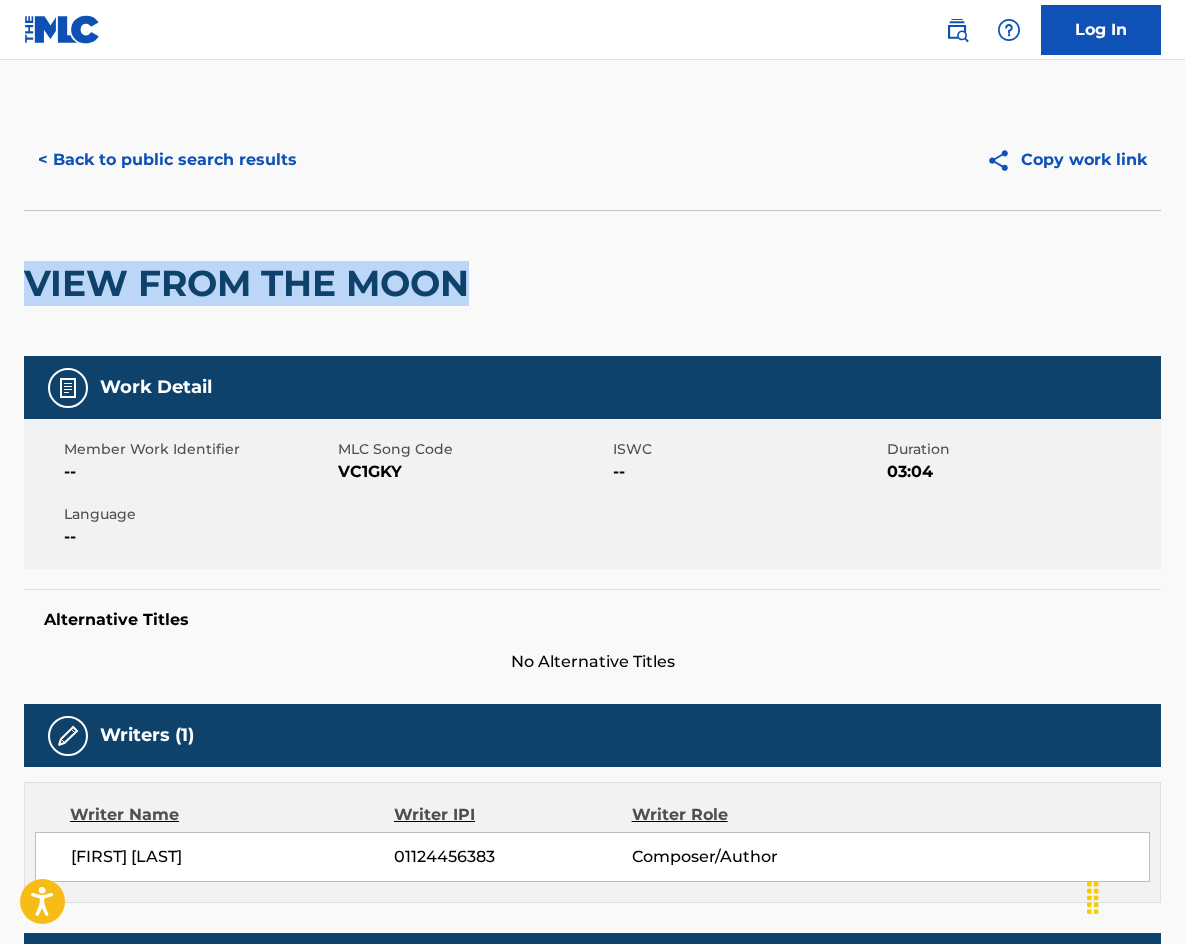 drag, startPoint x: 477, startPoint y: 296, endPoint x: 30, endPoint y: 281, distance: 447.25162 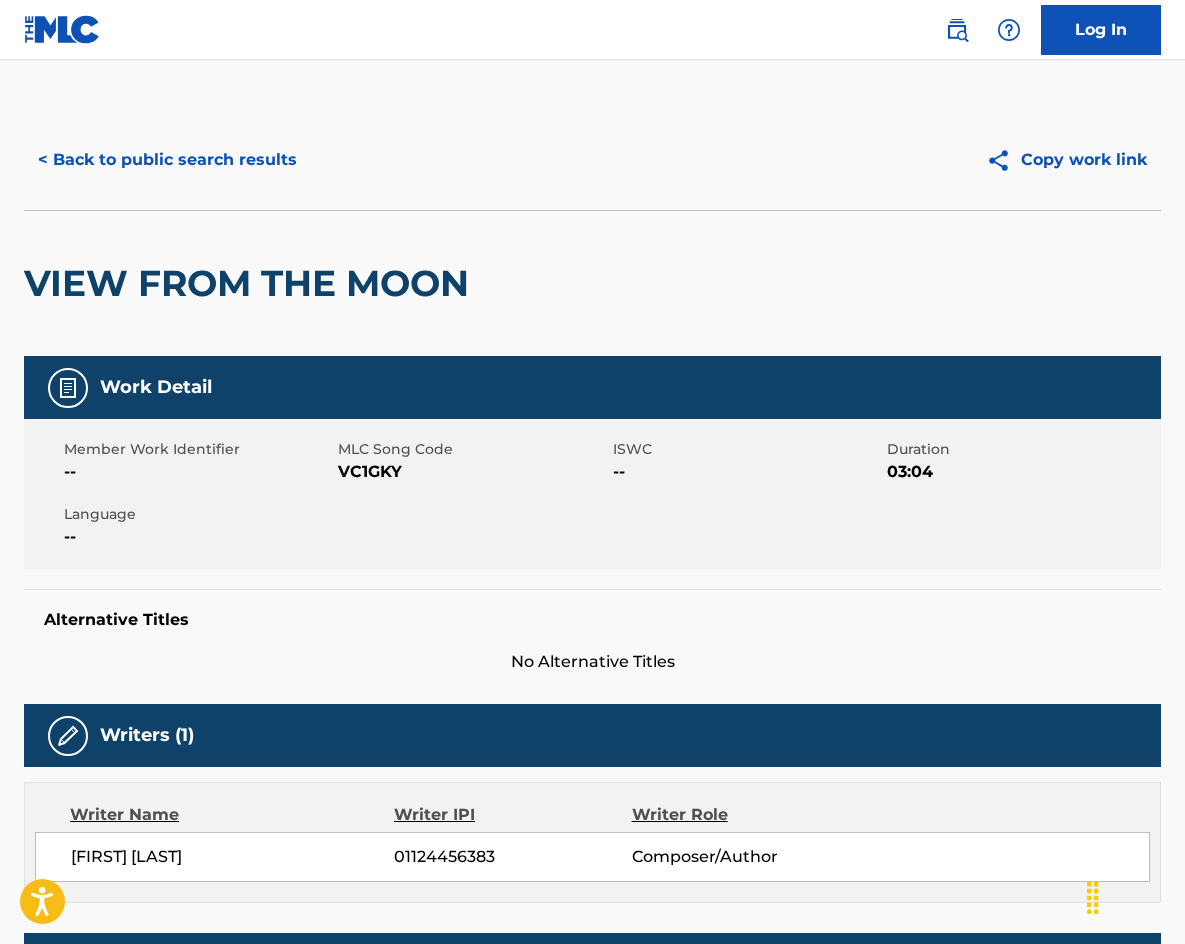 drag, startPoint x: 588, startPoint y: 256, endPoint x: 532, endPoint y: 268, distance: 57.271286 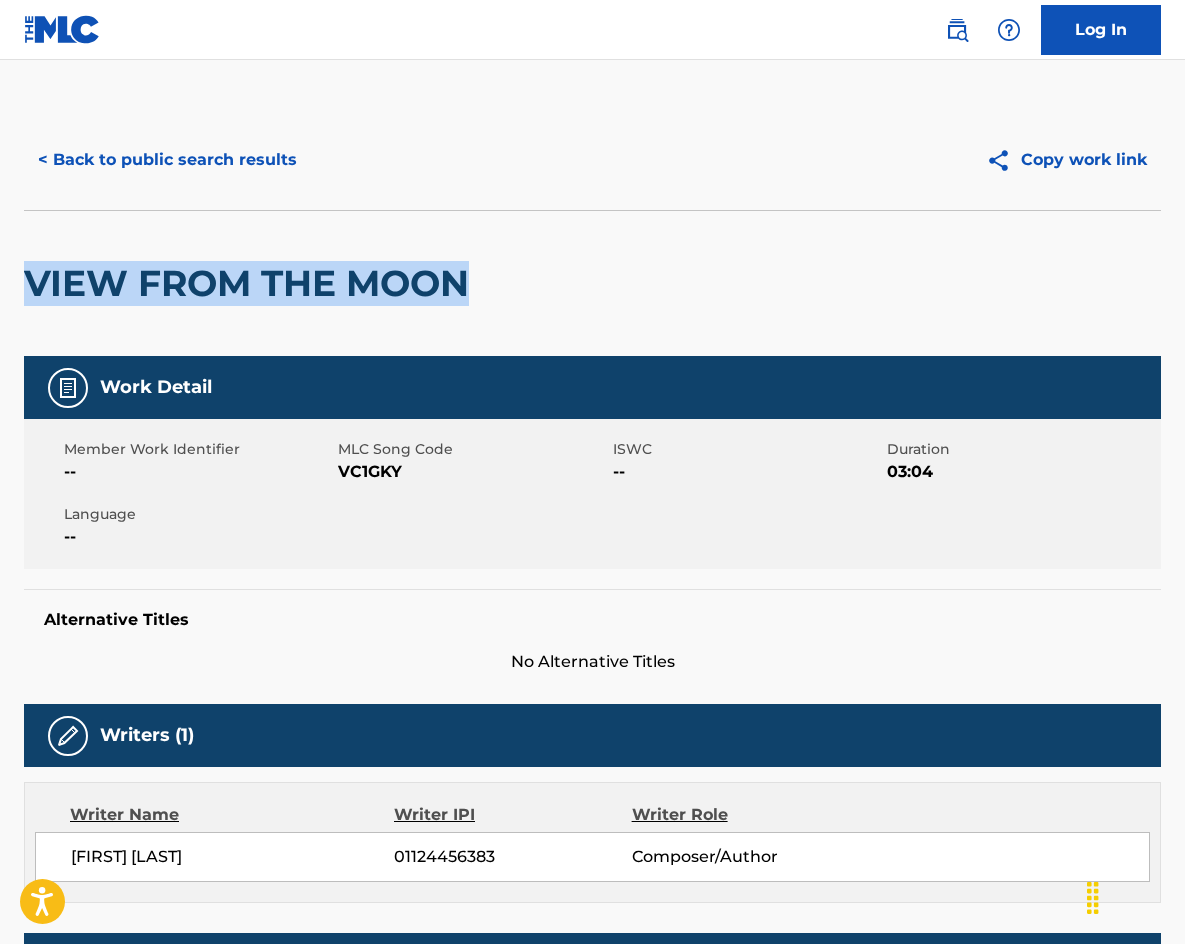 drag, startPoint x: 477, startPoint y: 288, endPoint x: 24, endPoint y: 305, distance: 453.31888 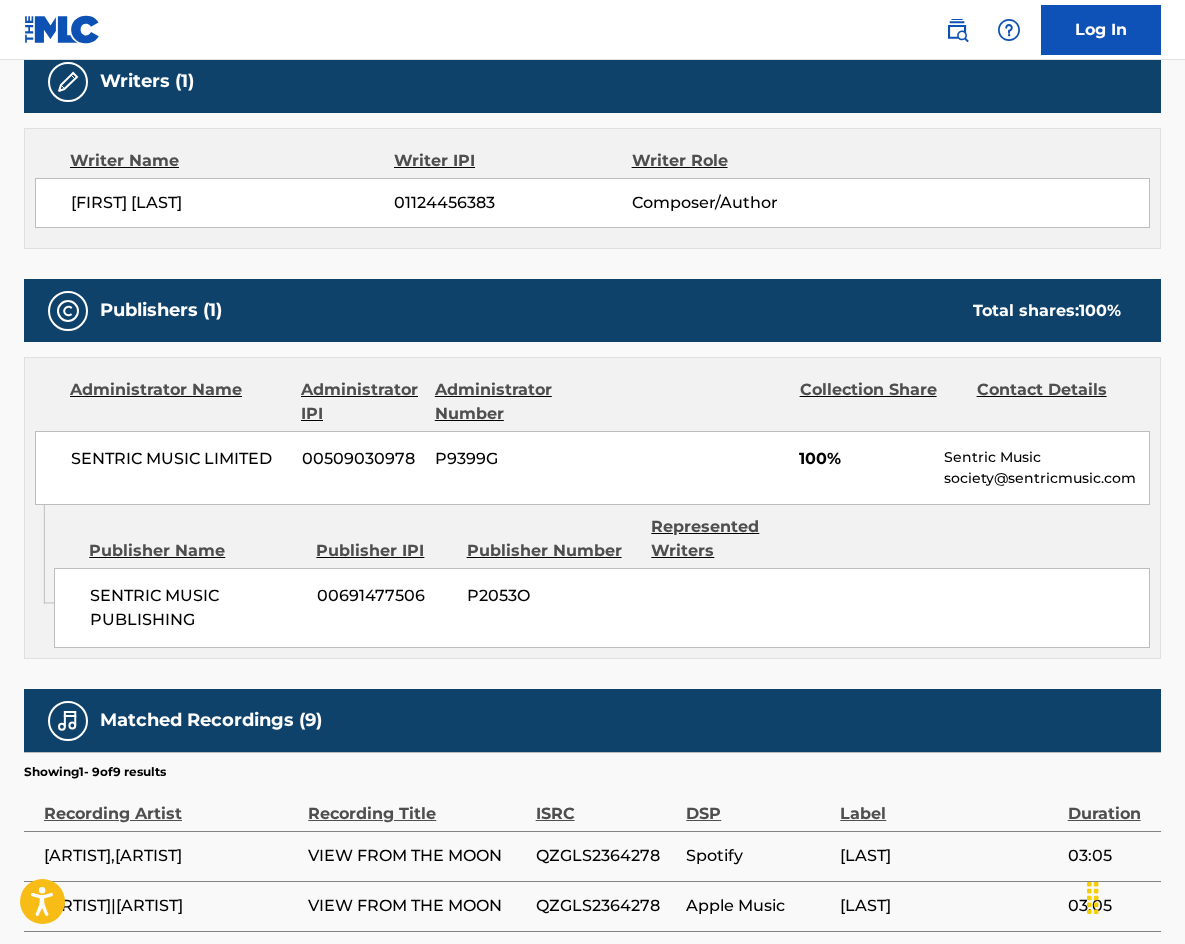 scroll, scrollTop: 900, scrollLeft: 0, axis: vertical 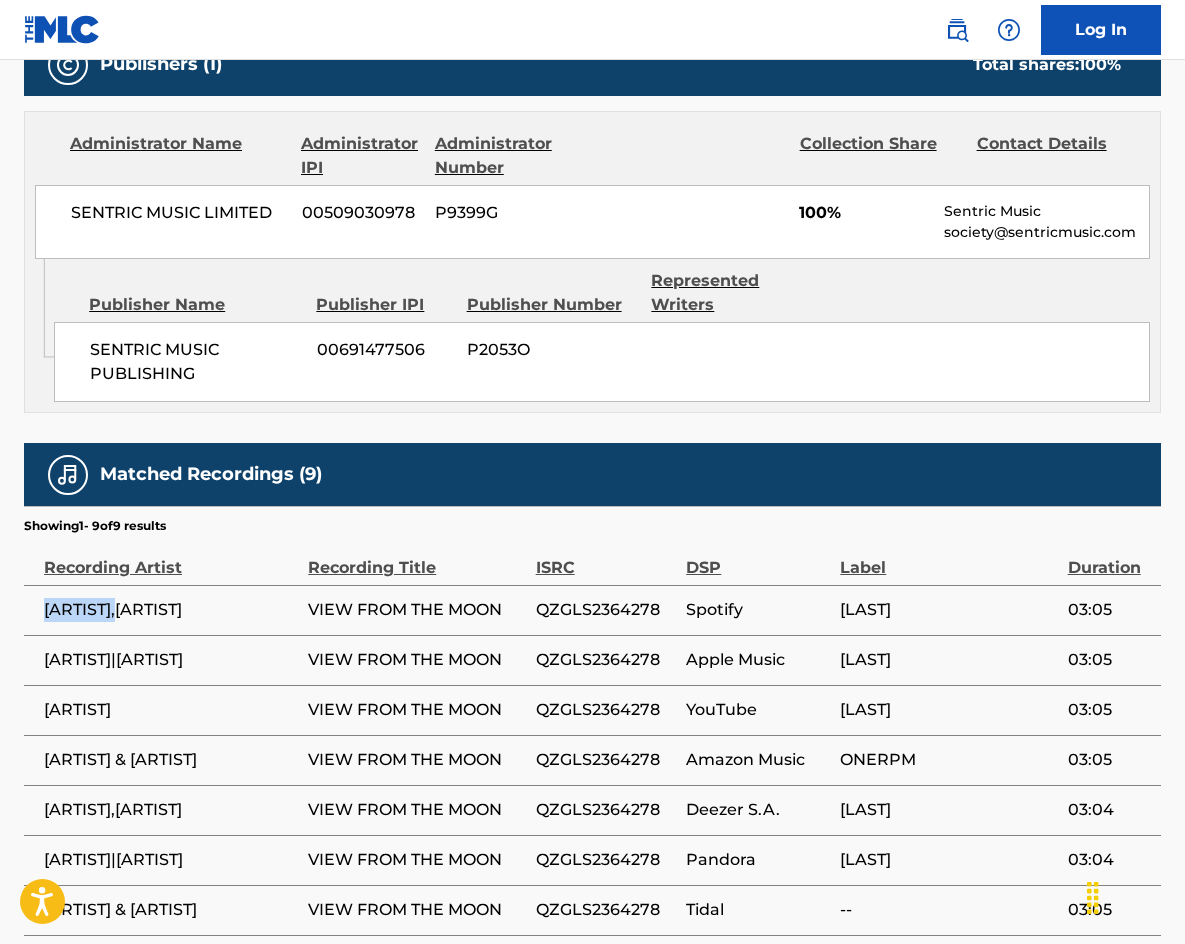 drag, startPoint x: 143, startPoint y: 610, endPoint x: 31, endPoint y: 598, distance: 112.64102 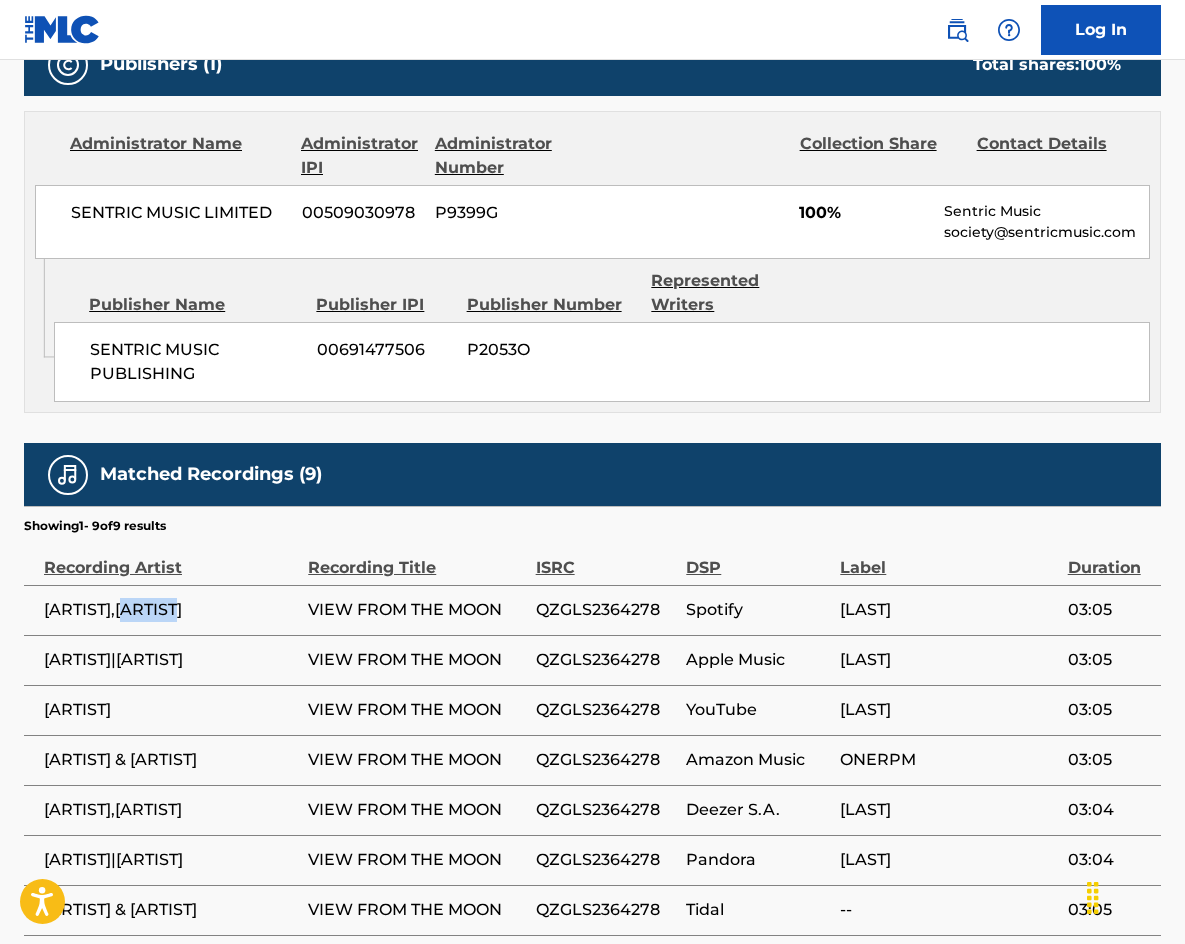 drag, startPoint x: 220, startPoint y: 621, endPoint x: 152, endPoint y: 618, distance: 68.06615 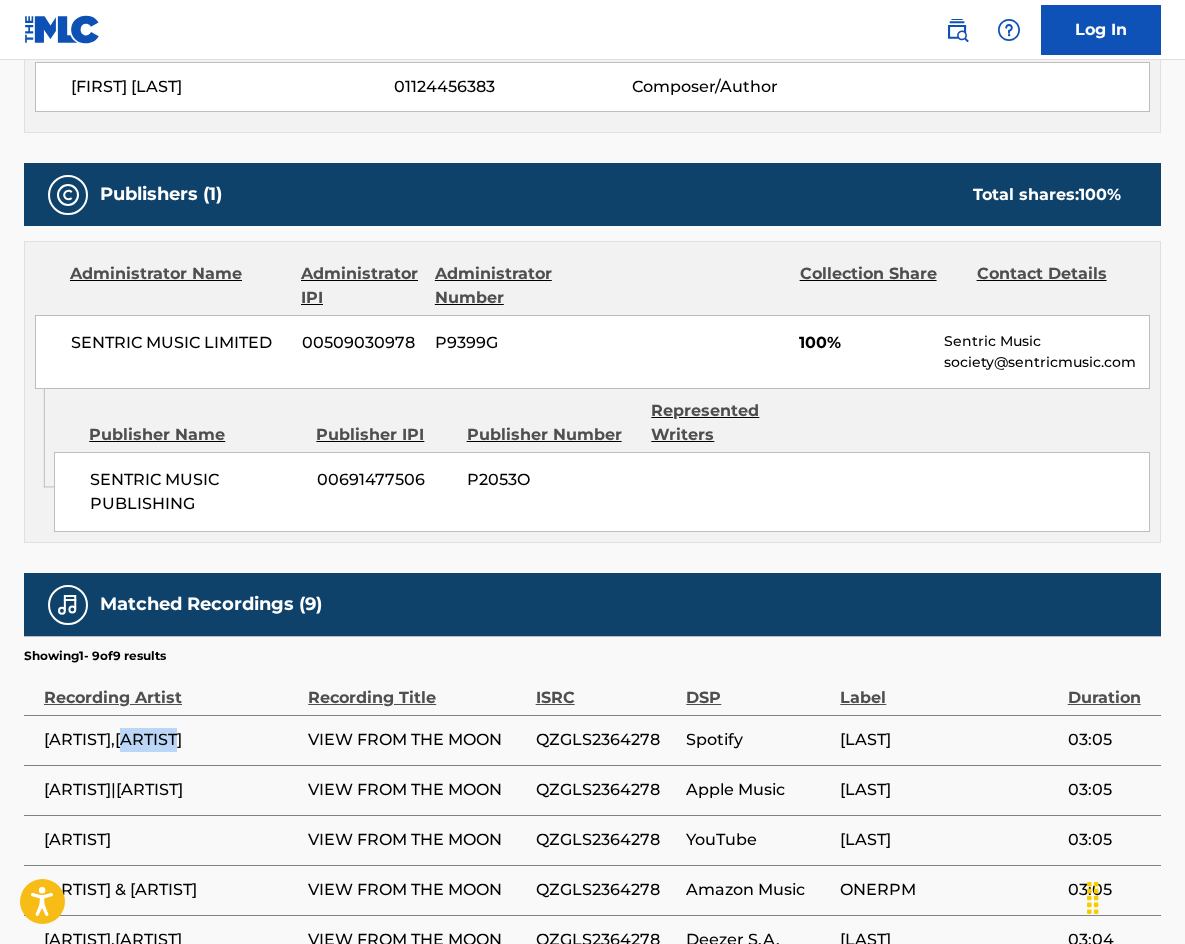 scroll, scrollTop: 500, scrollLeft: 0, axis: vertical 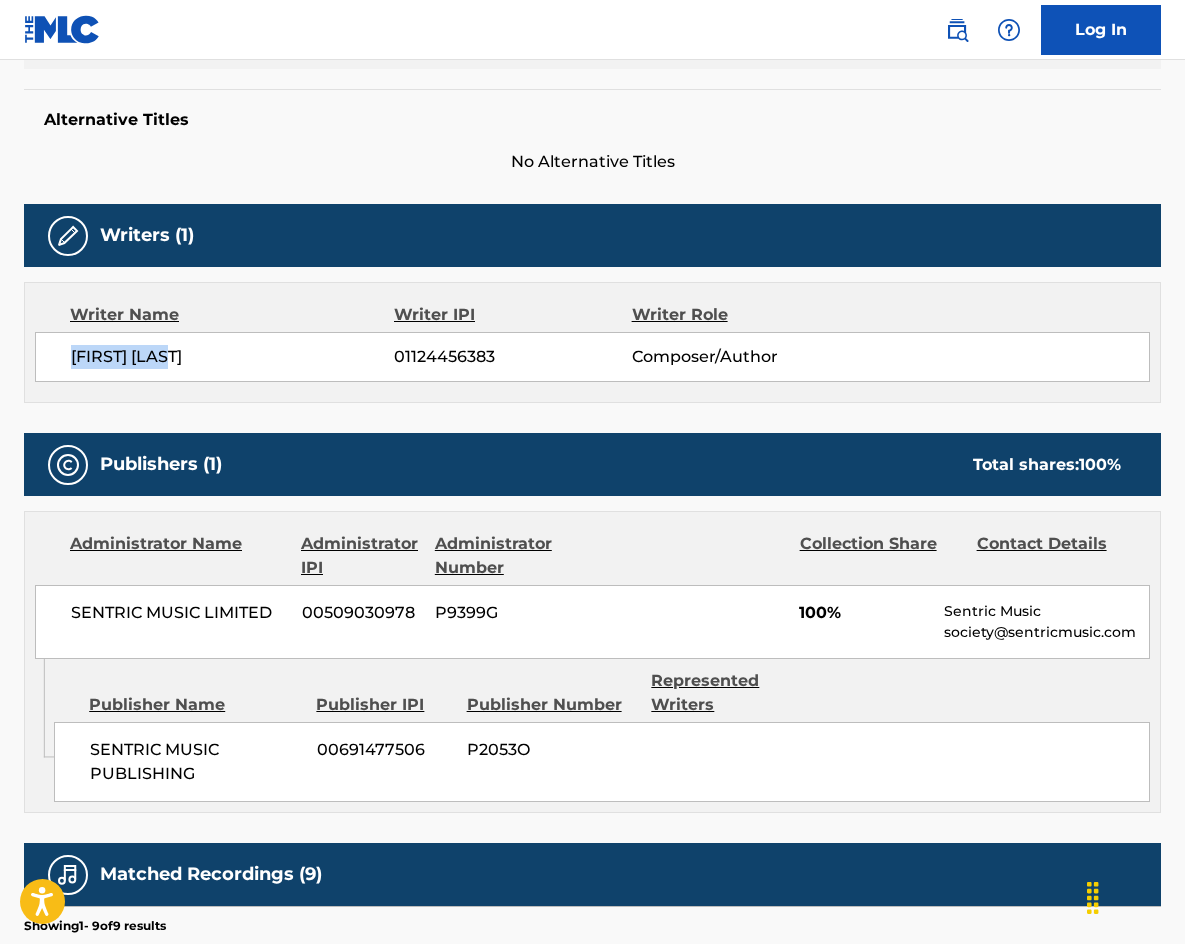 drag, startPoint x: 195, startPoint y: 357, endPoint x: 75, endPoint y: 358, distance: 120.004166 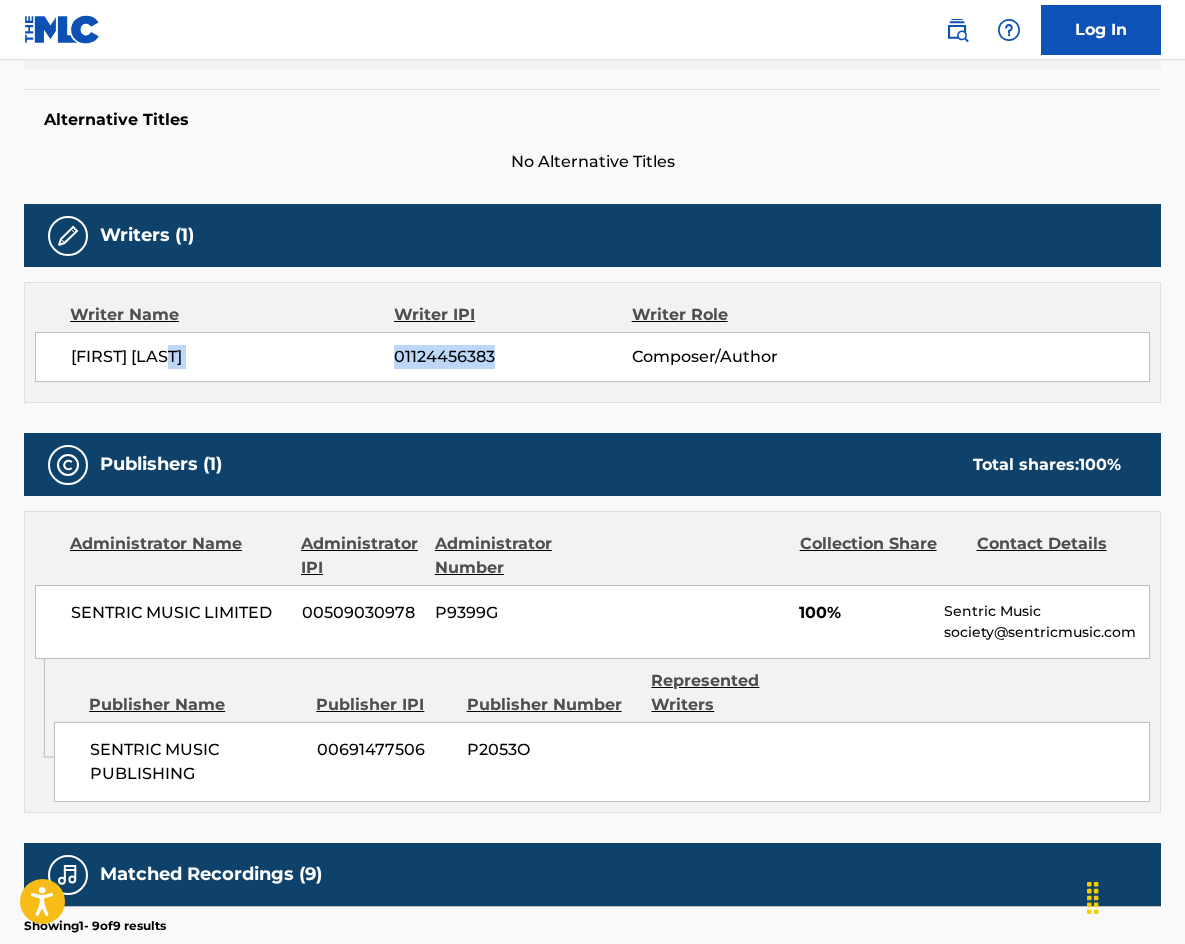 drag, startPoint x: 503, startPoint y: 350, endPoint x: 389, endPoint y: 354, distance: 114.07015 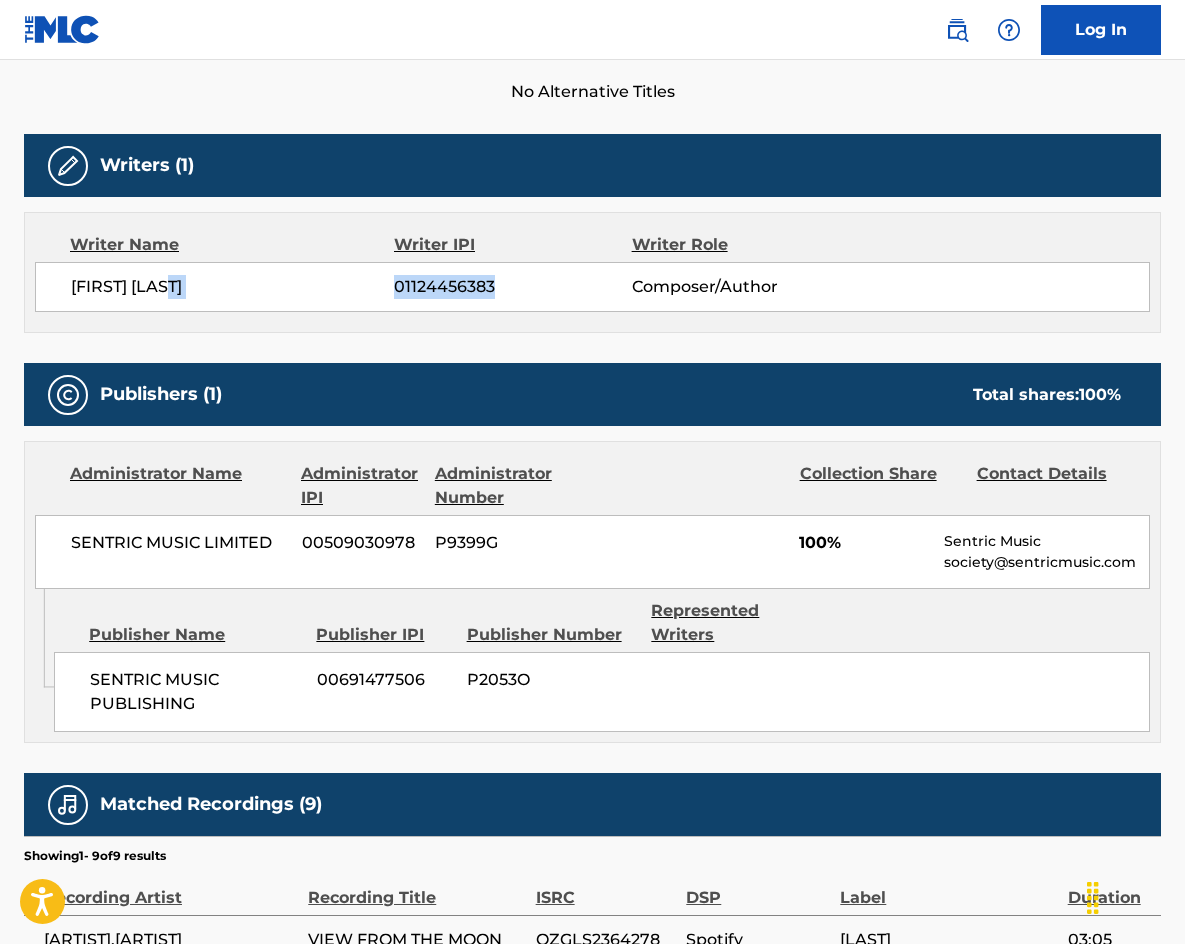 scroll, scrollTop: 600, scrollLeft: 0, axis: vertical 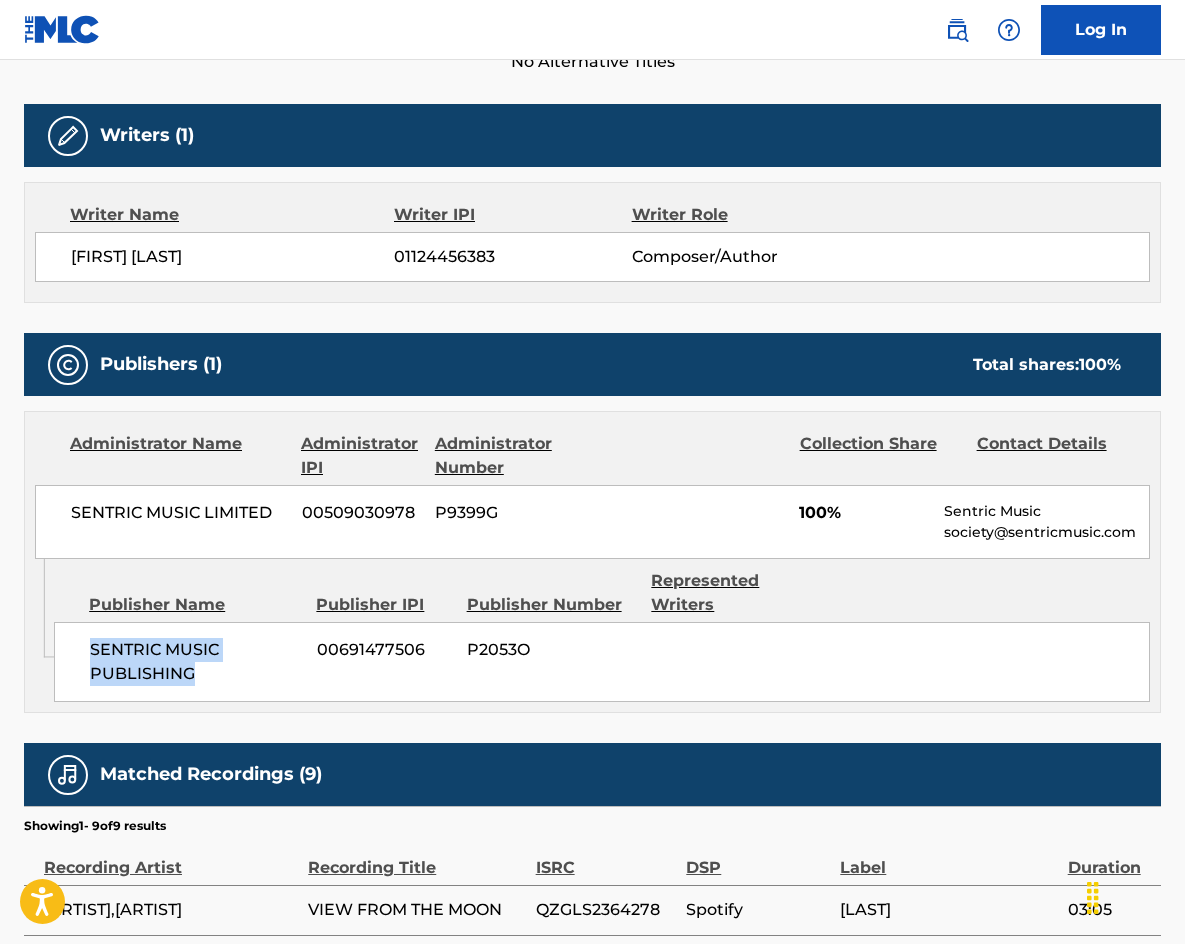 drag, startPoint x: 187, startPoint y: 683, endPoint x: 93, endPoint y: 646, distance: 101.0198 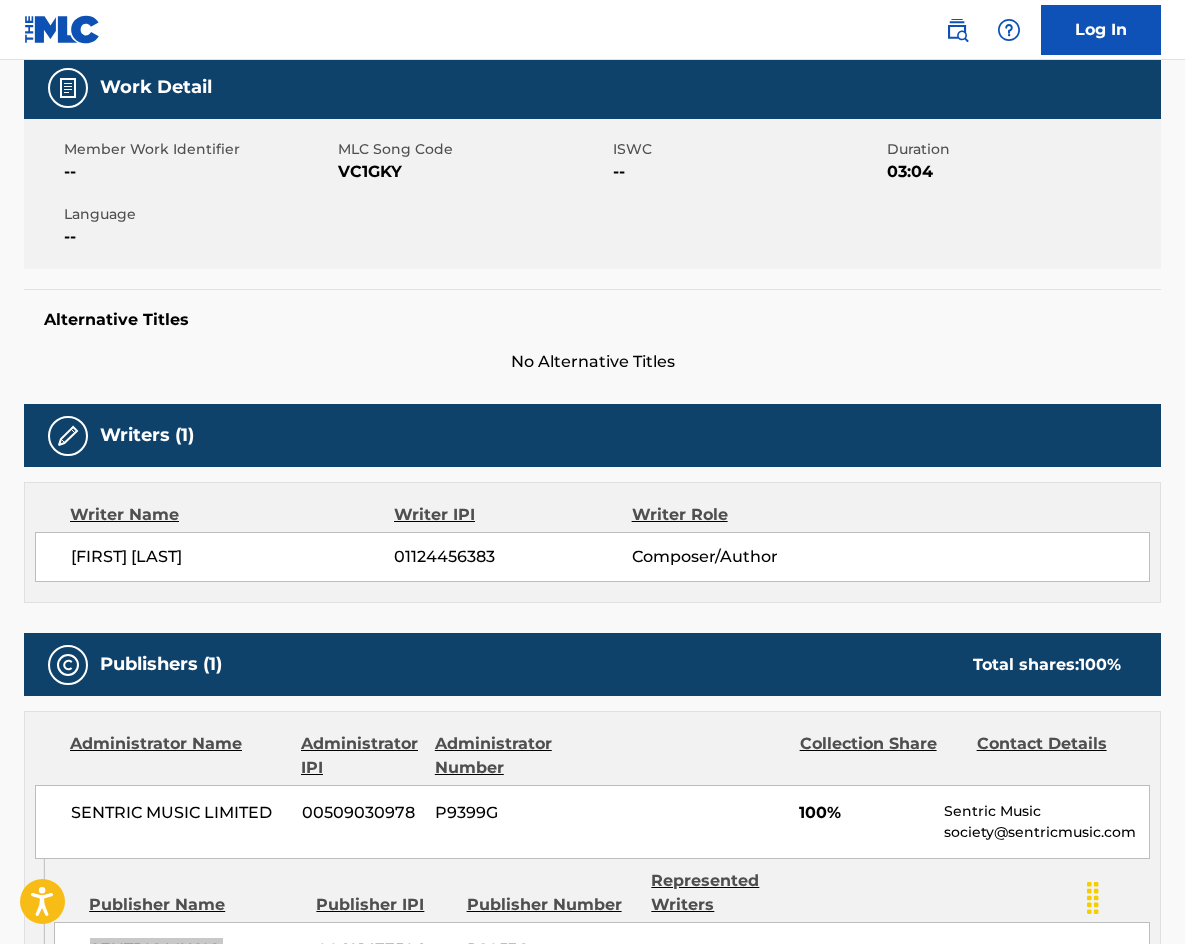 scroll, scrollTop: 0, scrollLeft: 0, axis: both 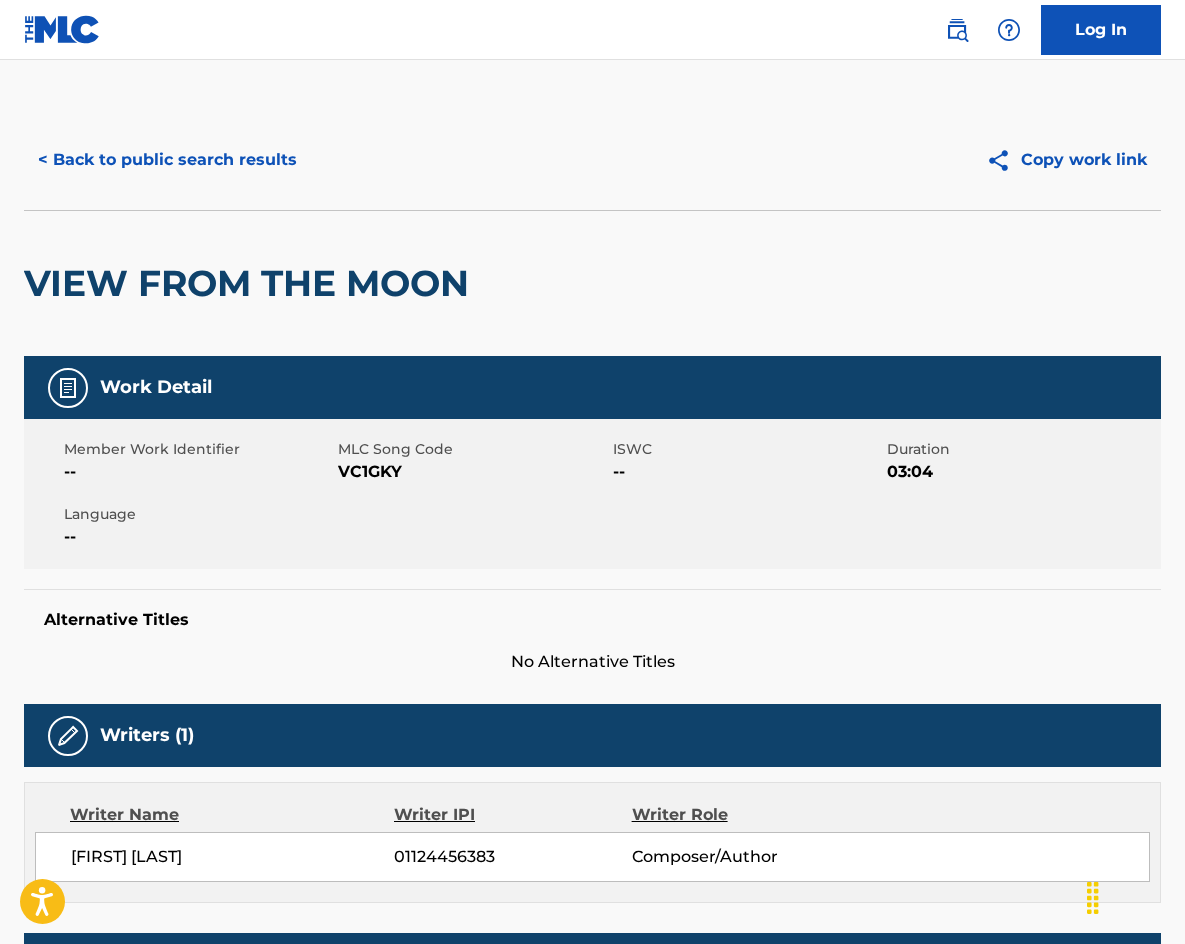 click on "< Back to public search results" at bounding box center [167, 160] 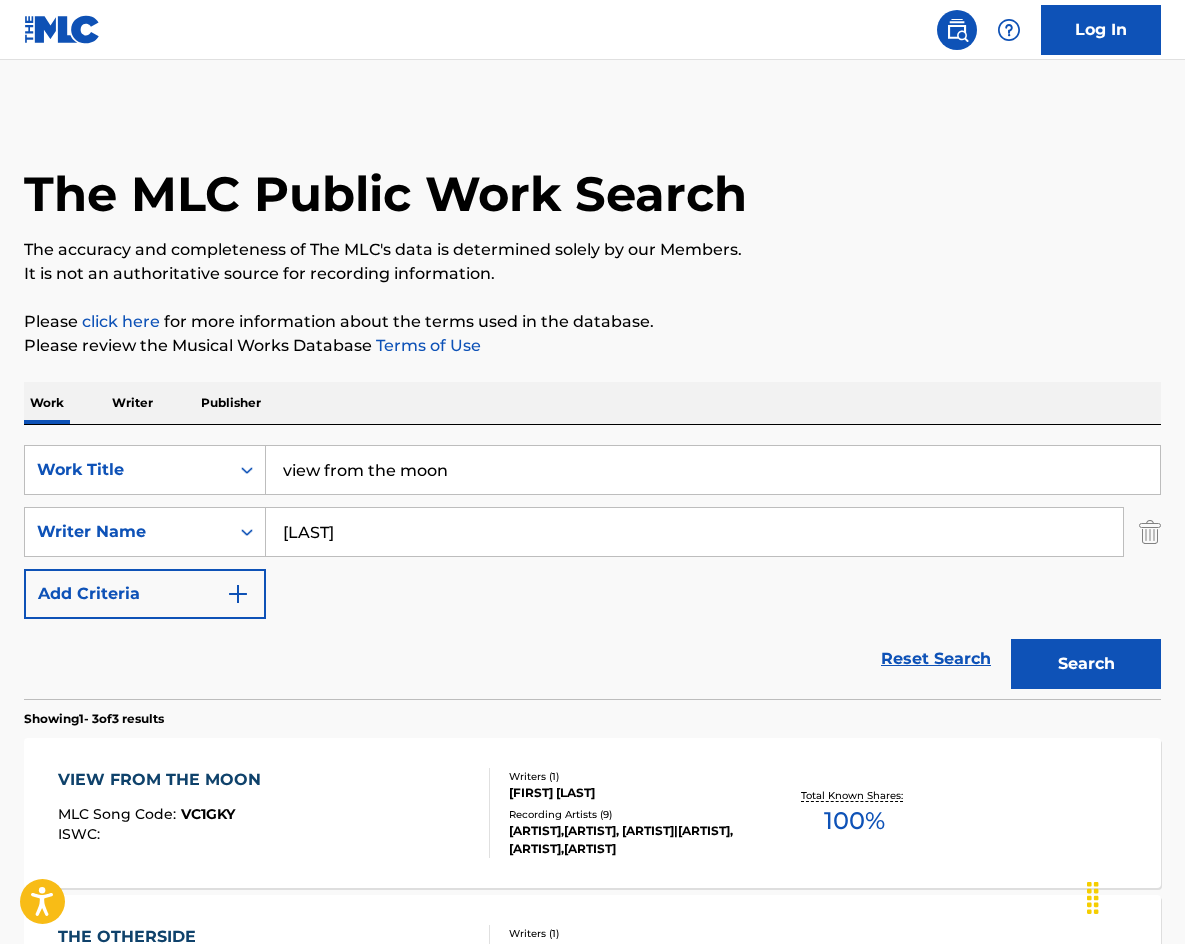 drag, startPoint x: 503, startPoint y: 485, endPoint x: 197, endPoint y: 322, distance: 346.70593 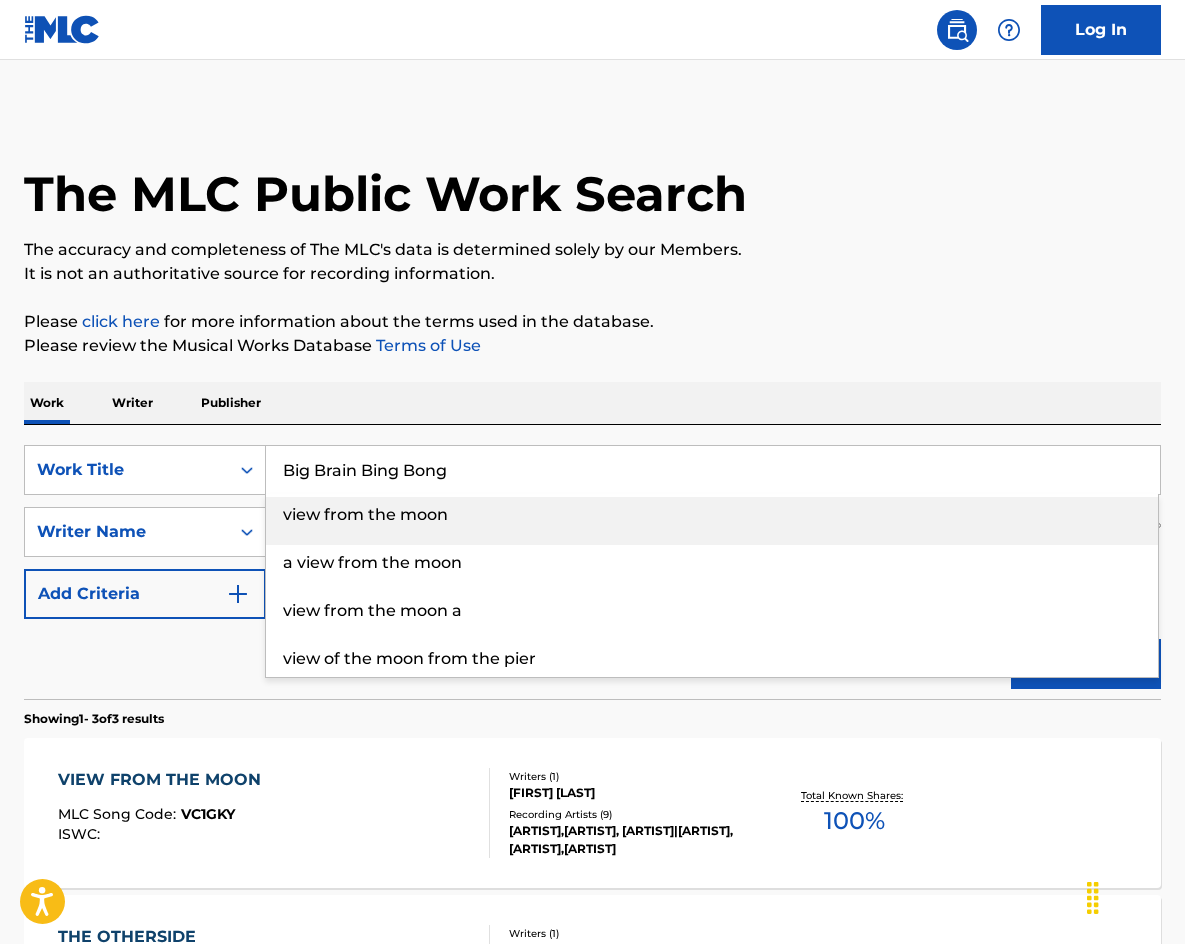 type on "Big Brain Bing Bong" 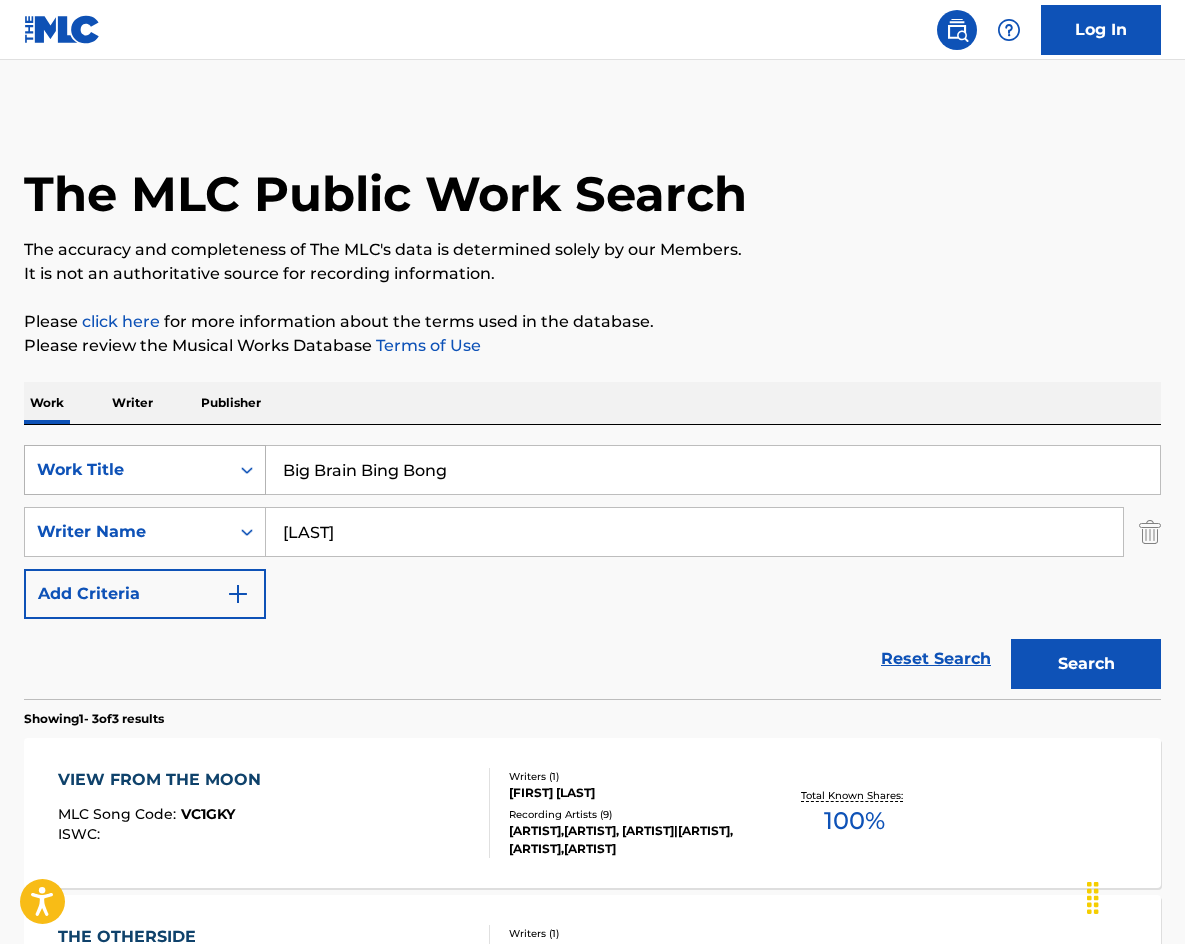 drag, startPoint x: 527, startPoint y: 528, endPoint x: 124, endPoint y: 483, distance: 405.50464 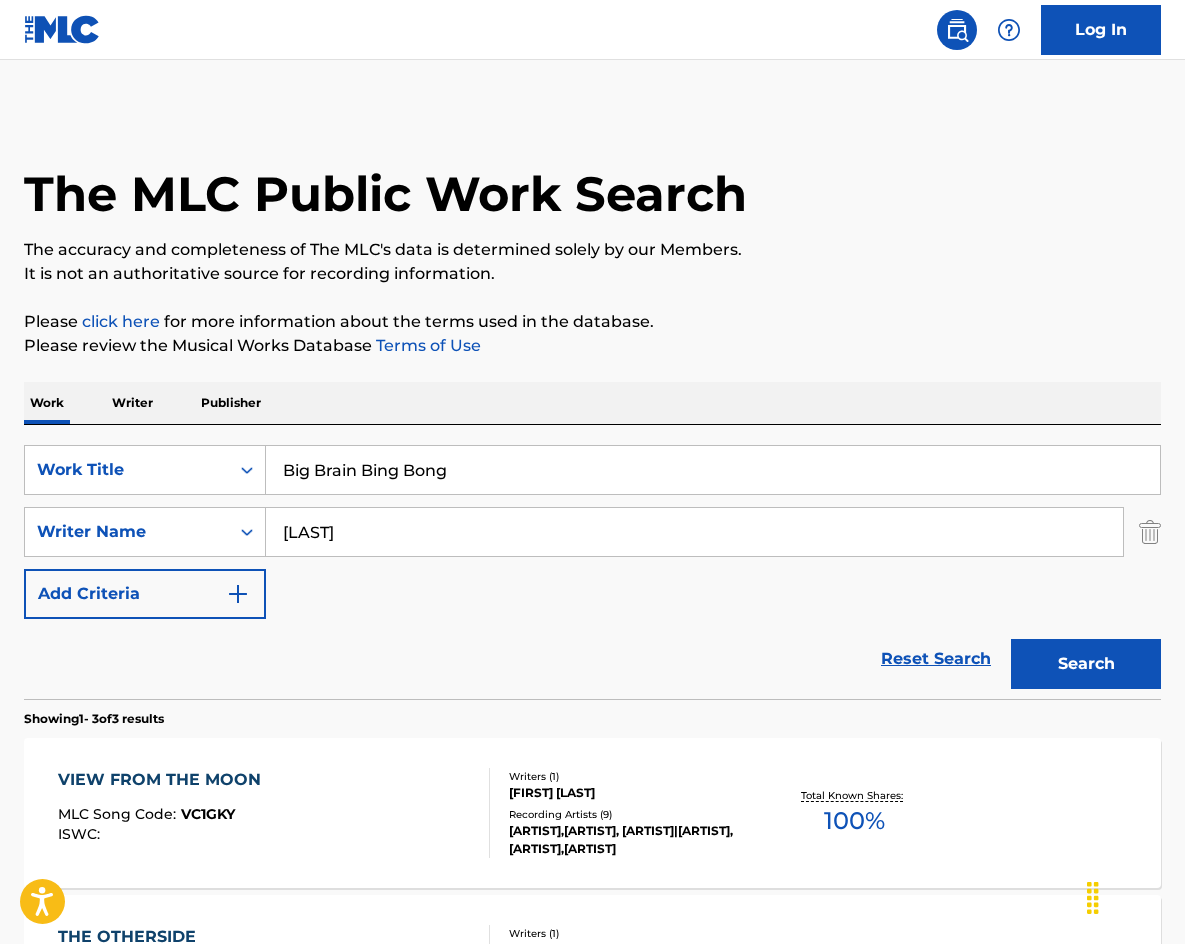 paste on "[LAST]" 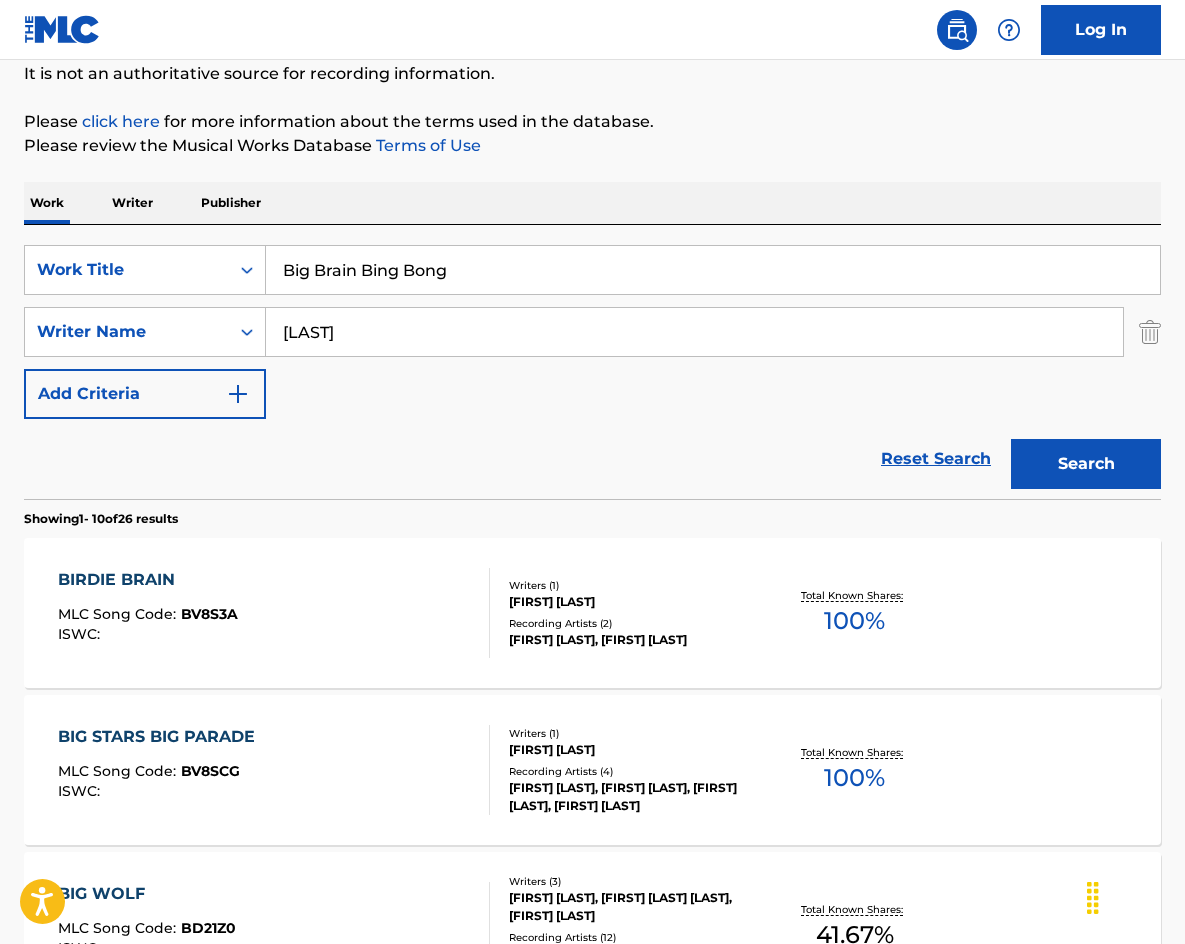 scroll, scrollTop: 100, scrollLeft: 0, axis: vertical 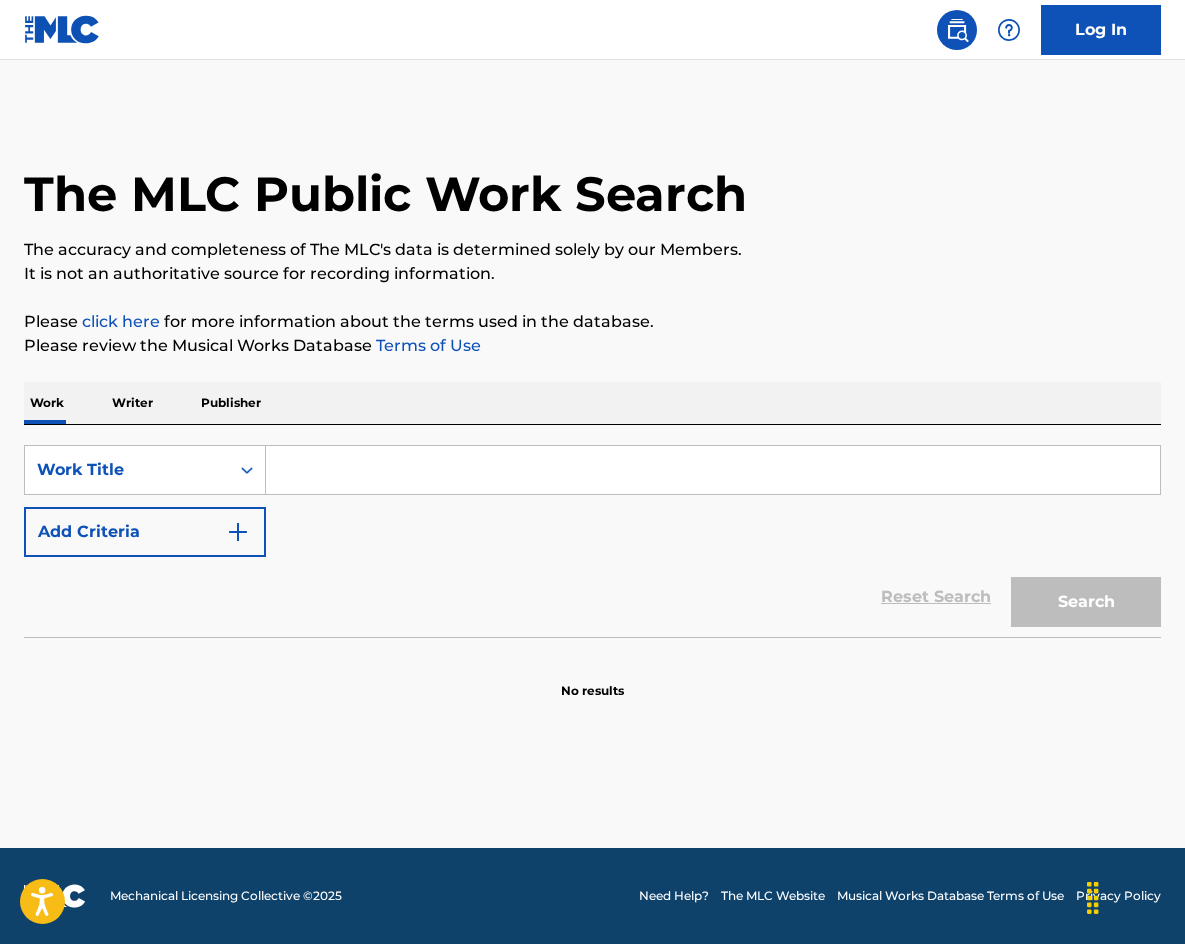 click at bounding box center [713, 470] 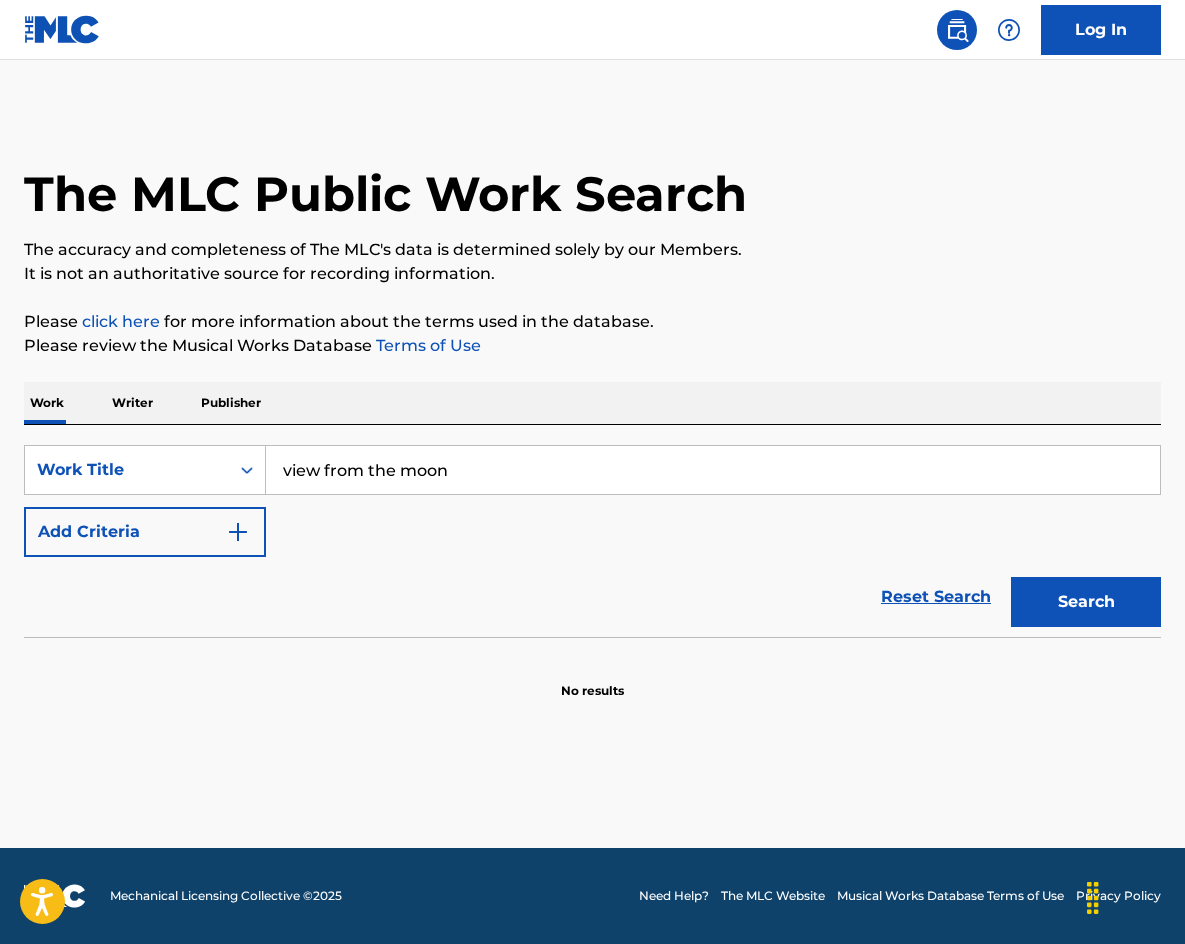 type on "view from the moon" 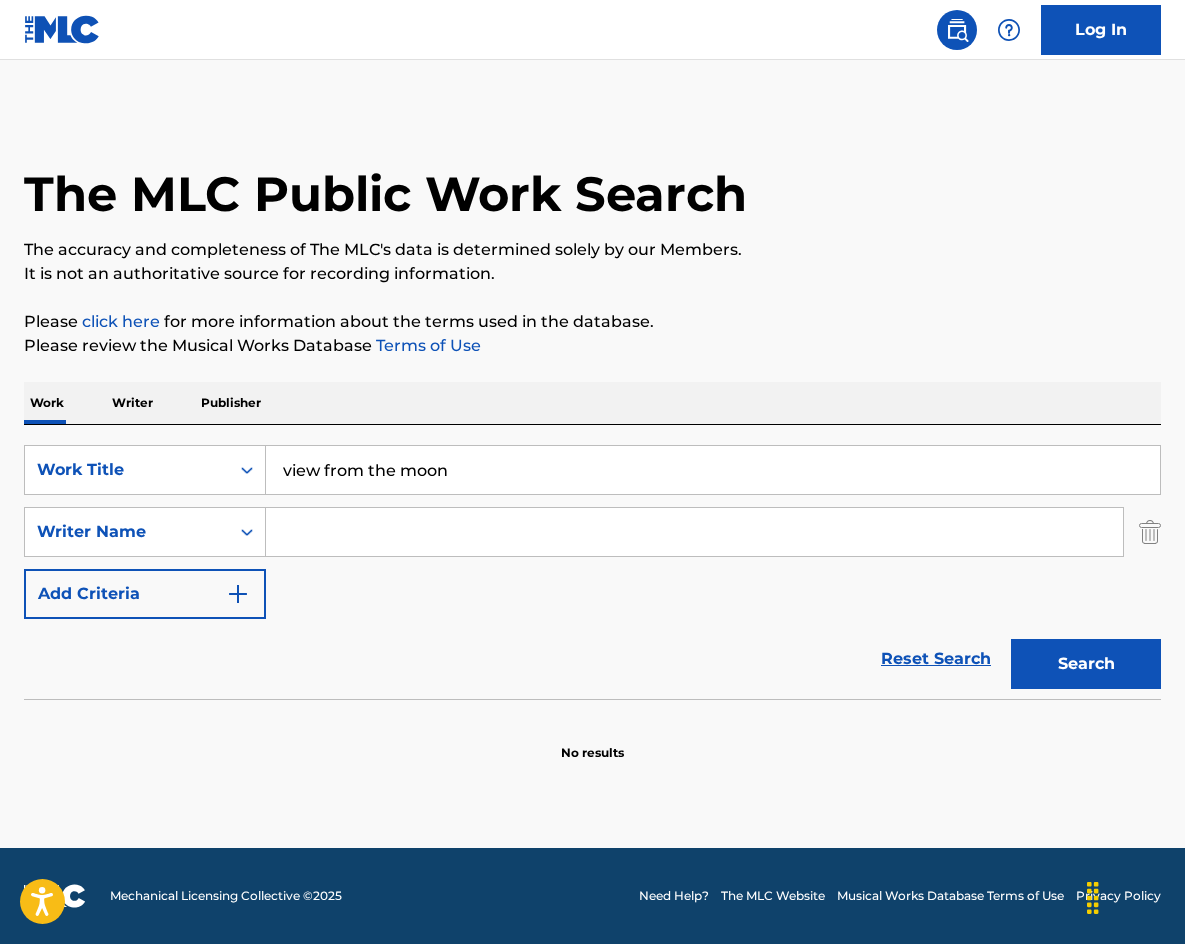 click at bounding box center [694, 532] 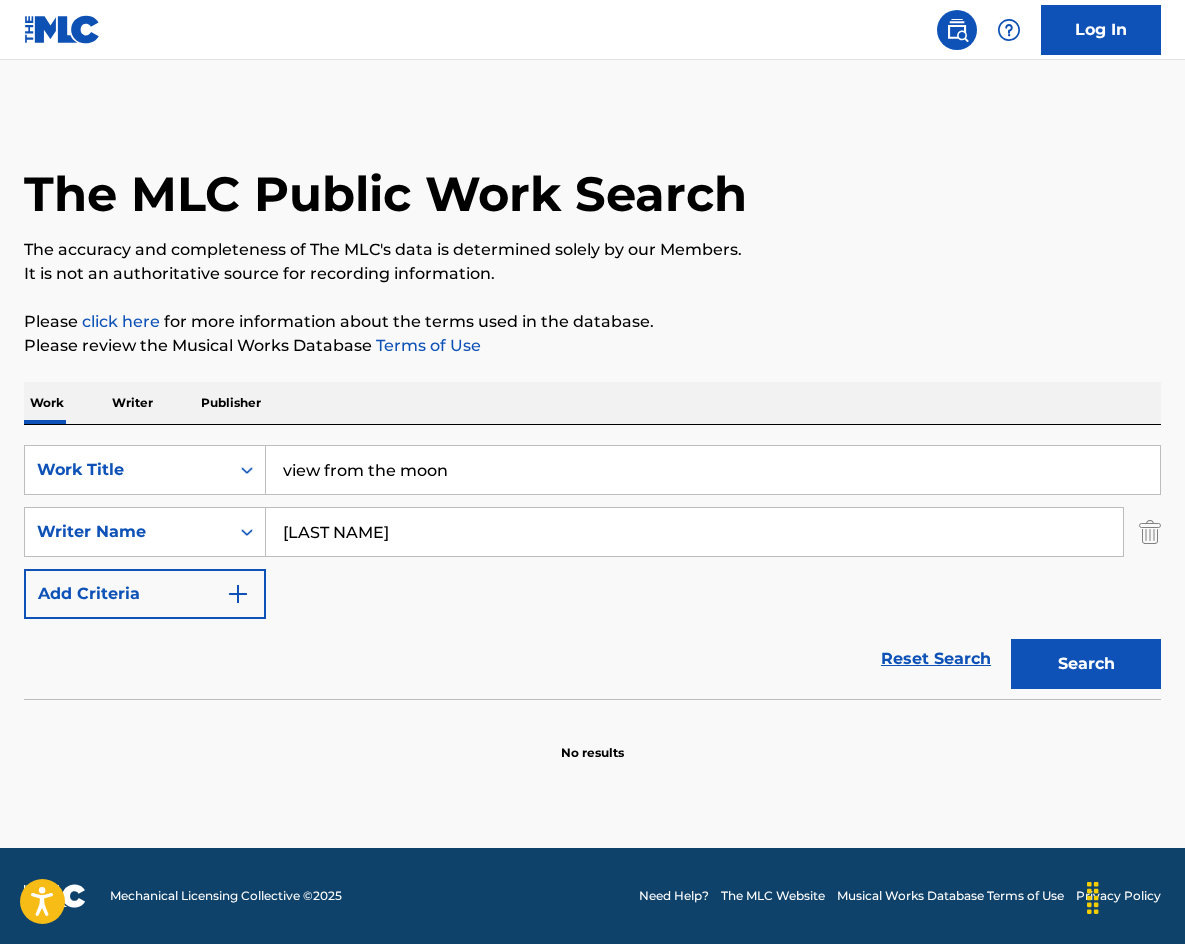 type on "[LAST NAME]" 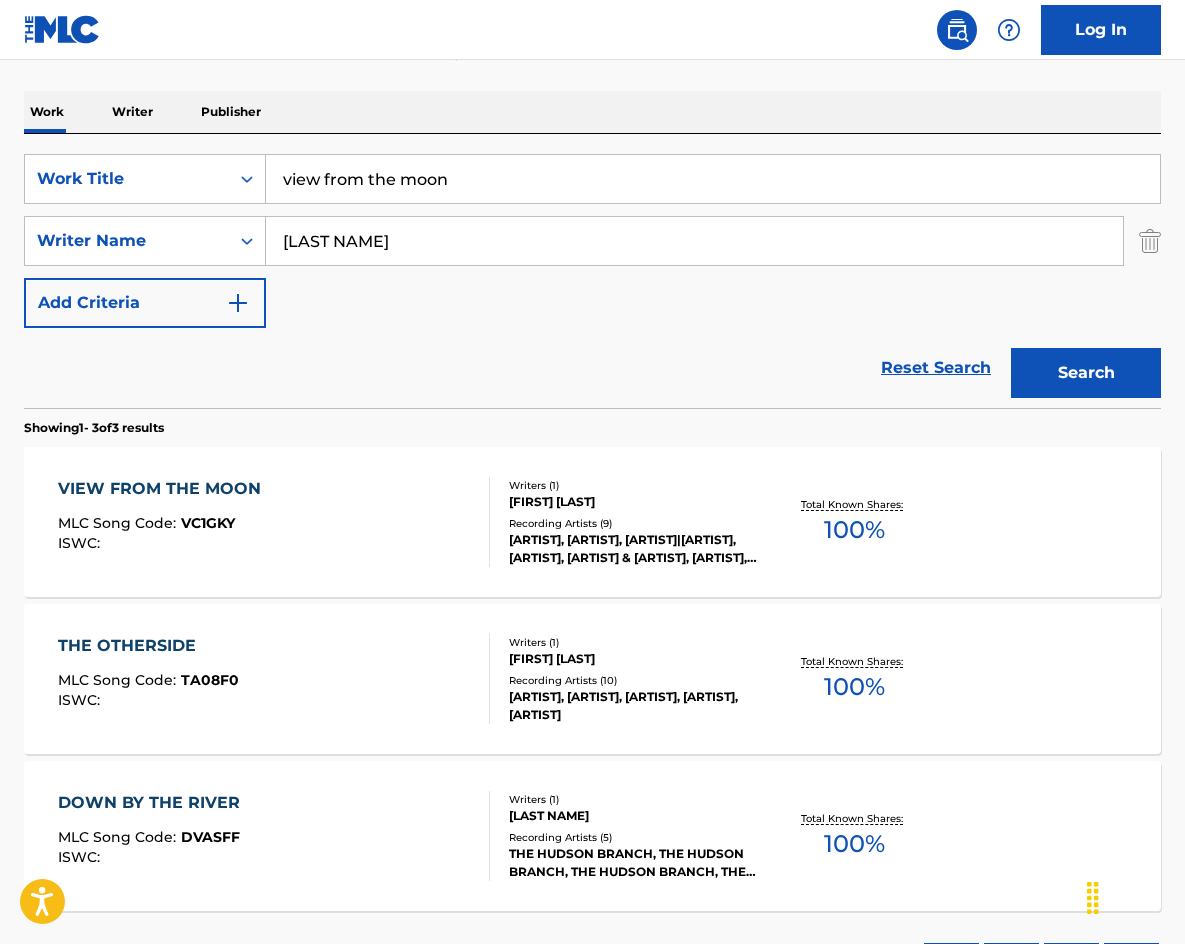 scroll, scrollTop: 300, scrollLeft: 0, axis: vertical 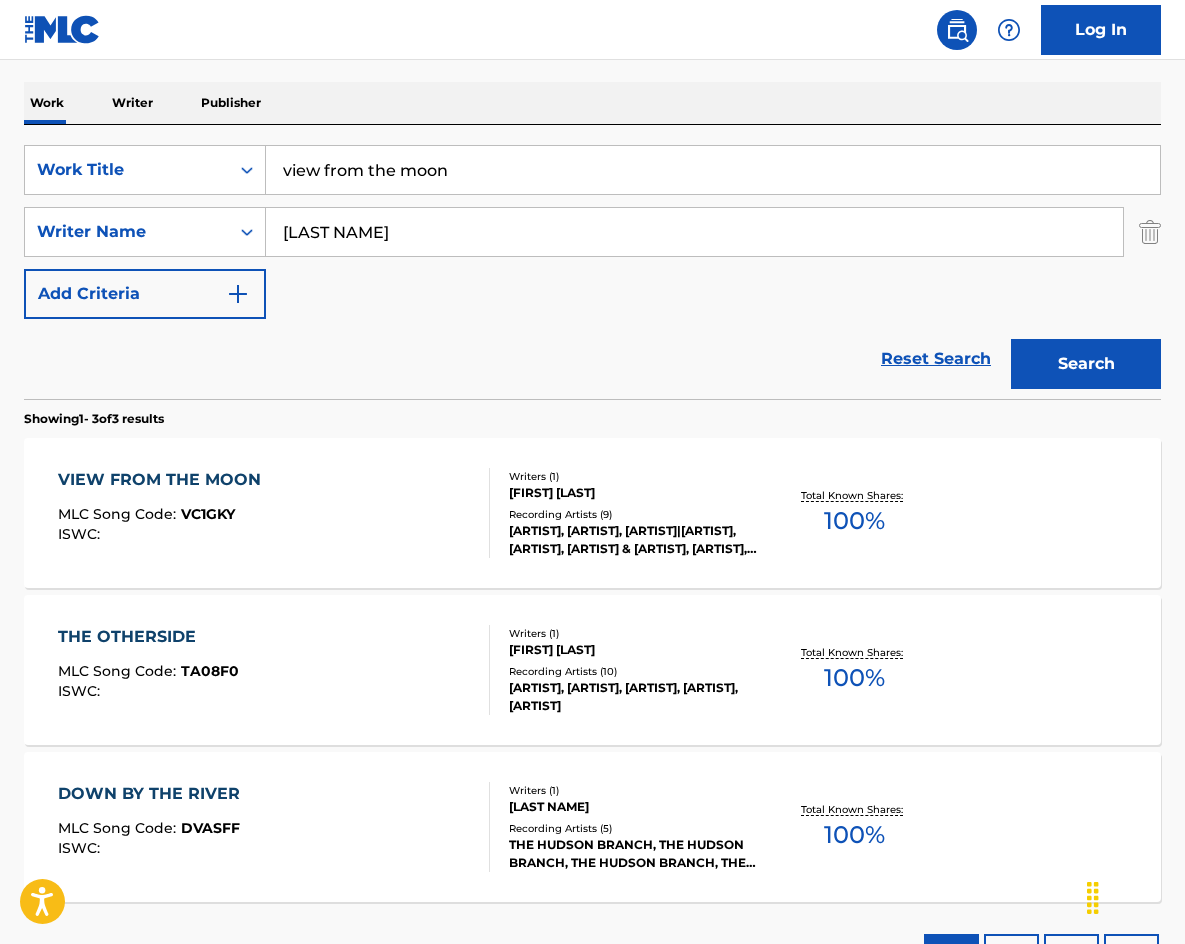 click on "VIEW FROM THE MOON" at bounding box center [164, 480] 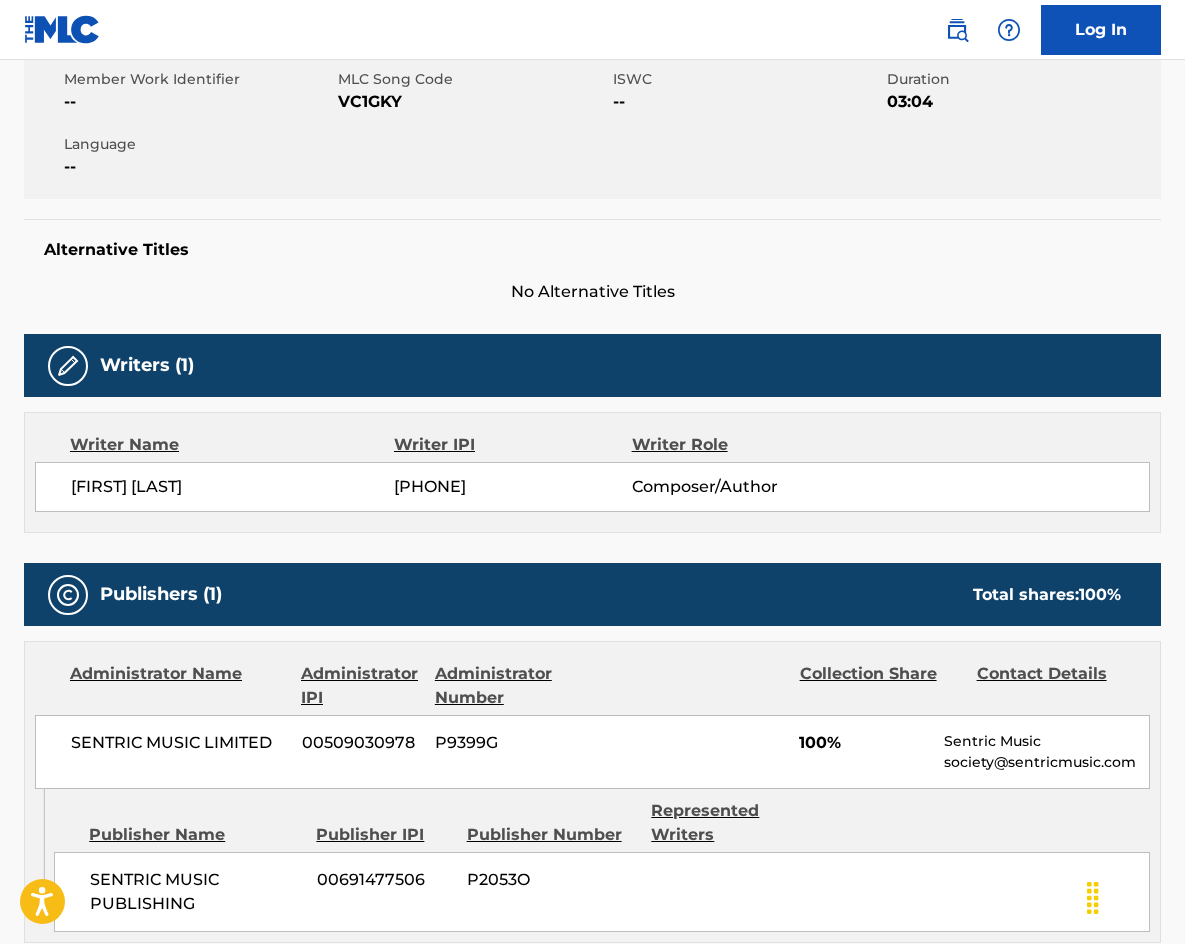scroll, scrollTop: 400, scrollLeft: 0, axis: vertical 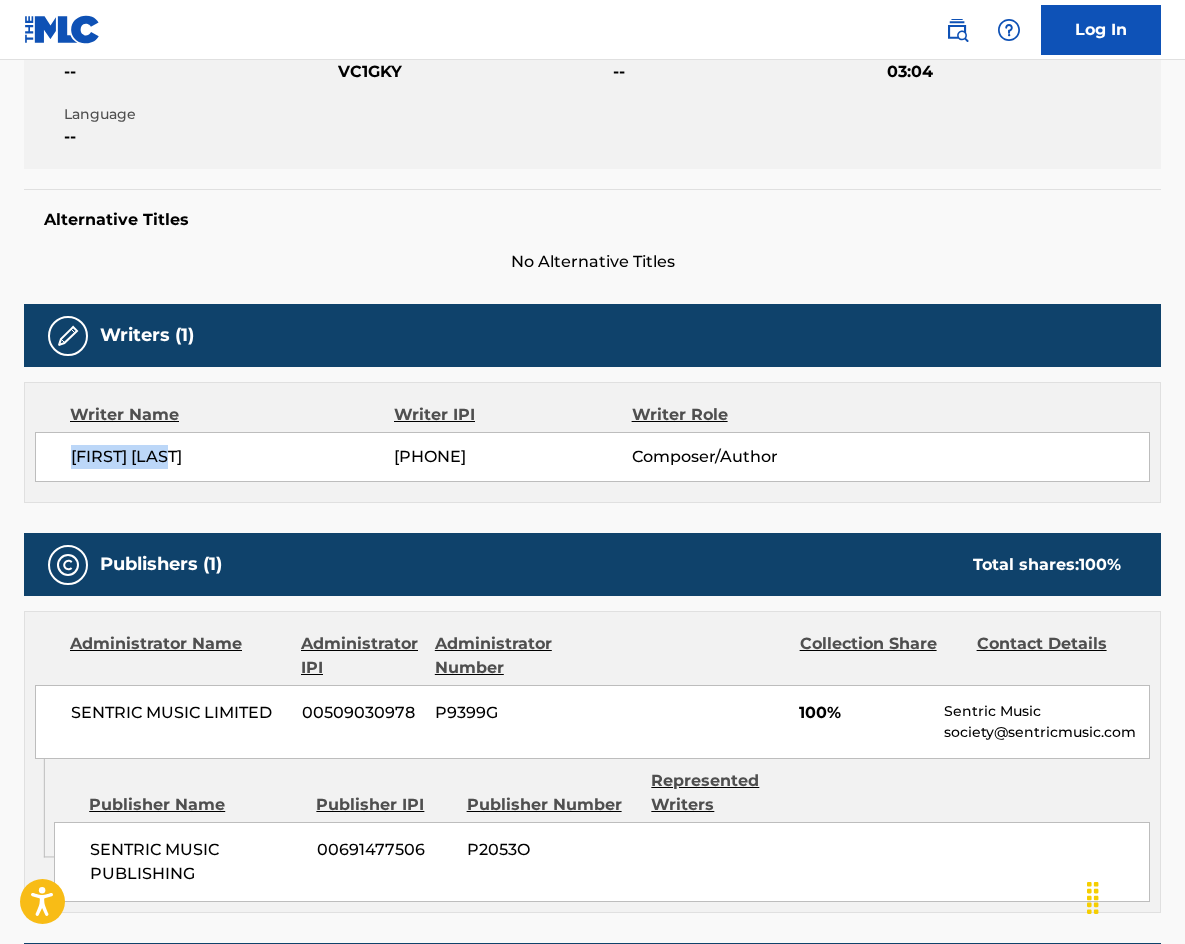 drag, startPoint x: 203, startPoint y: 455, endPoint x: 60, endPoint y: 425, distance: 146.11298 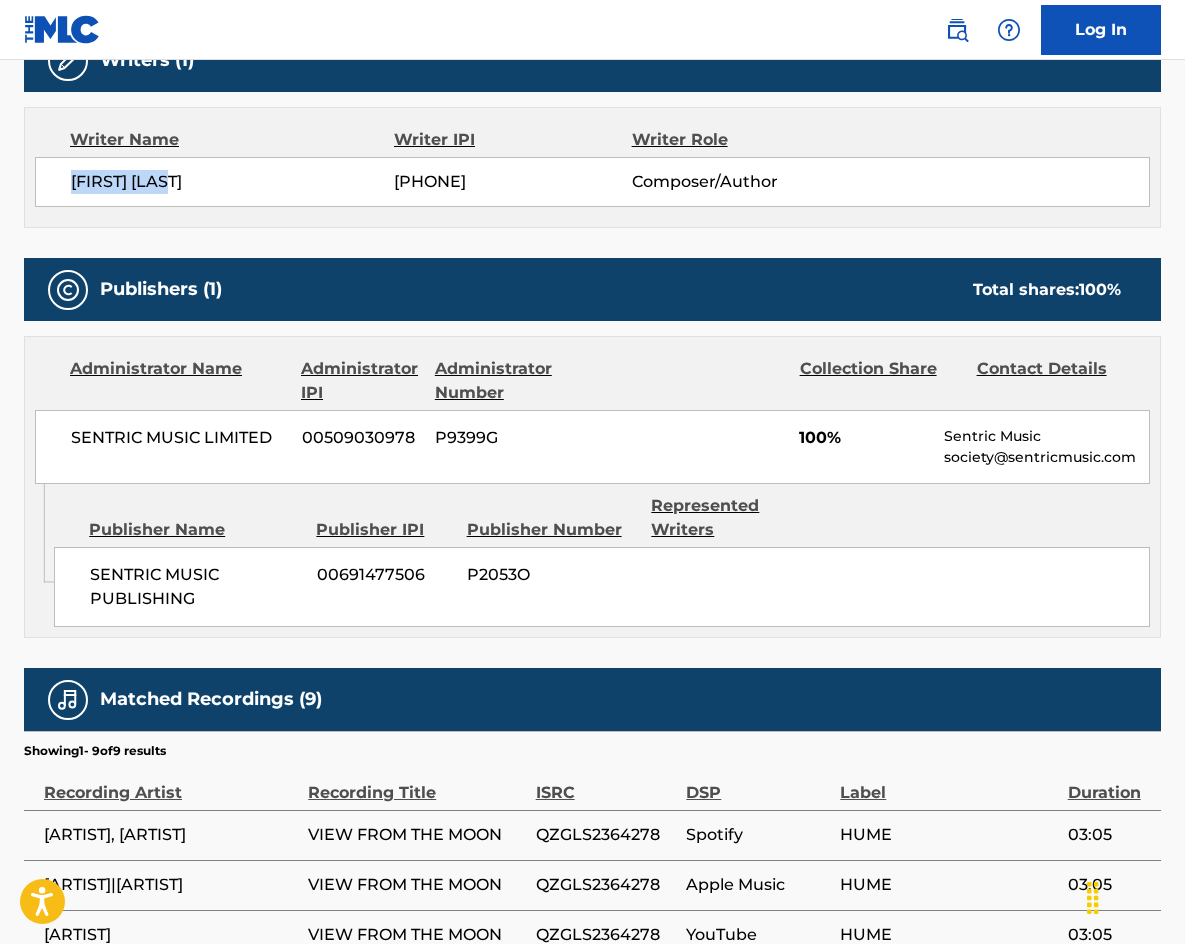 scroll, scrollTop: 700, scrollLeft: 0, axis: vertical 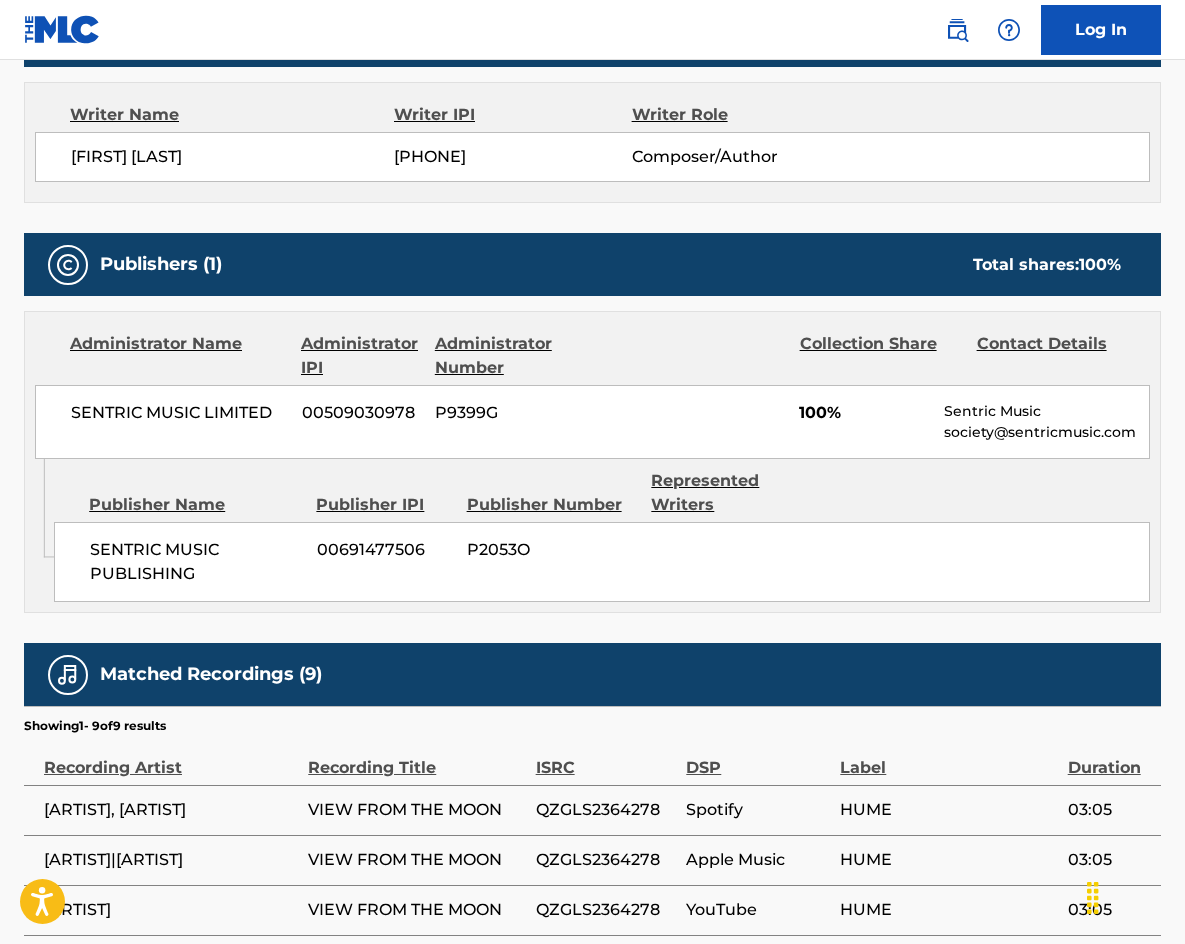 click on "Publishers   (1) Total shares:  100 %" at bounding box center (592, 264) 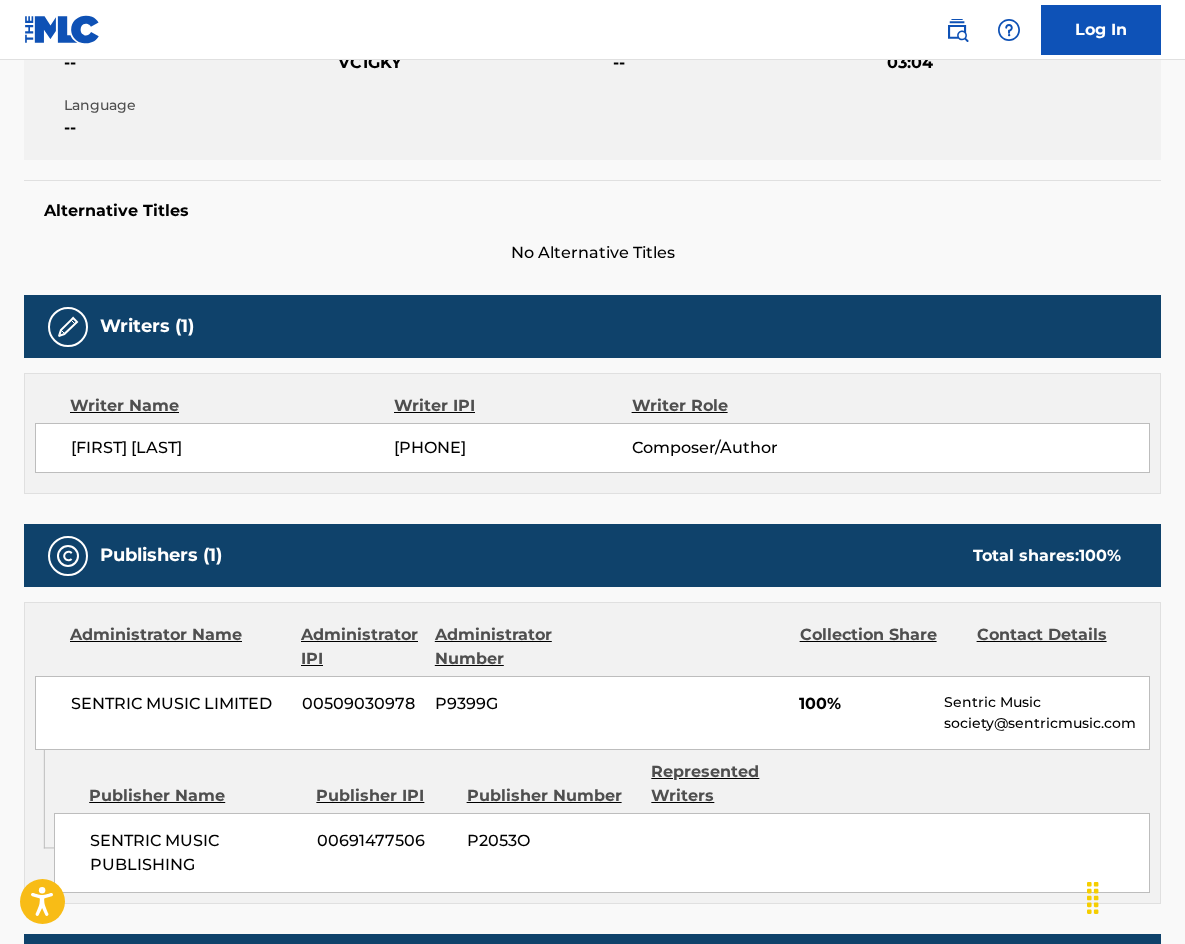 scroll, scrollTop: 400, scrollLeft: 0, axis: vertical 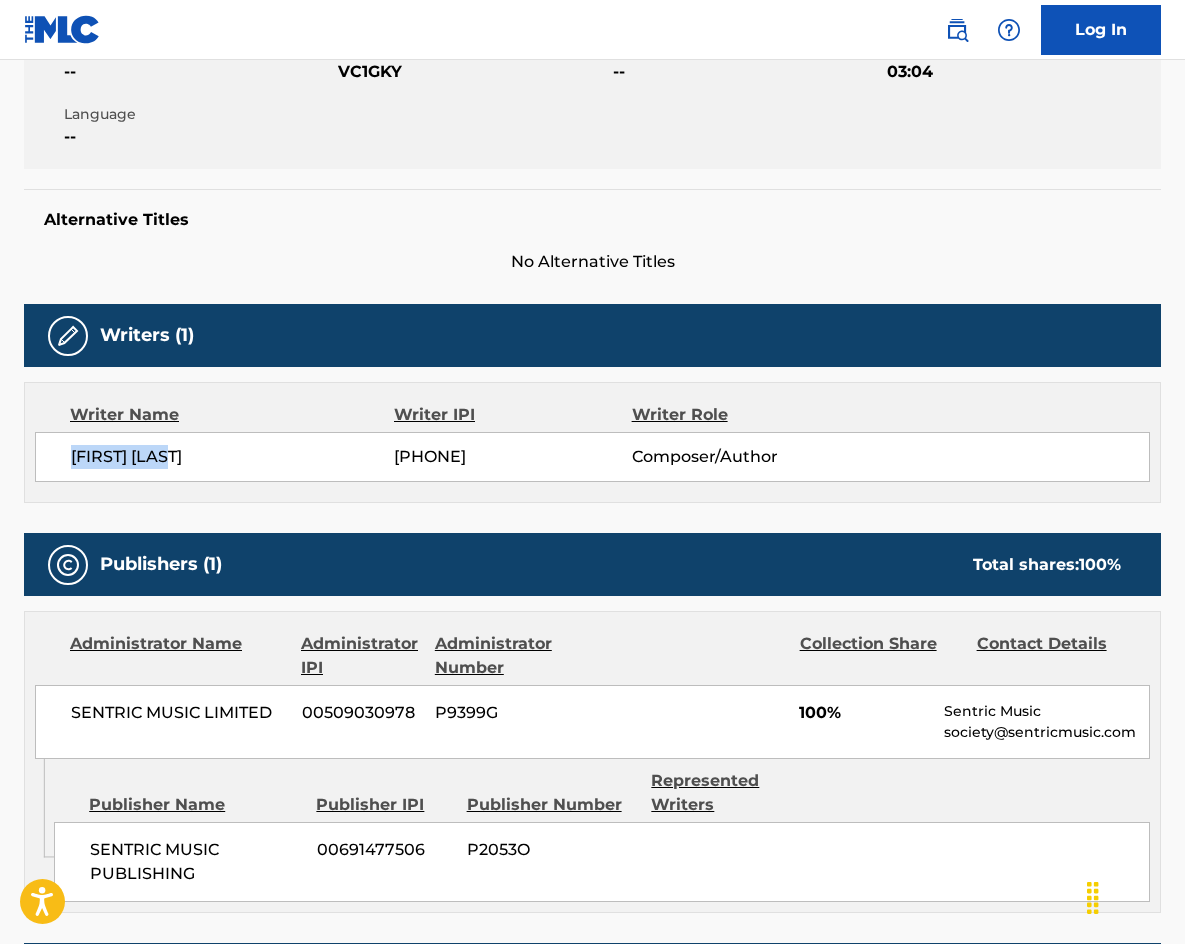 click on "[FIRST] [LAST]" at bounding box center [232, 457] 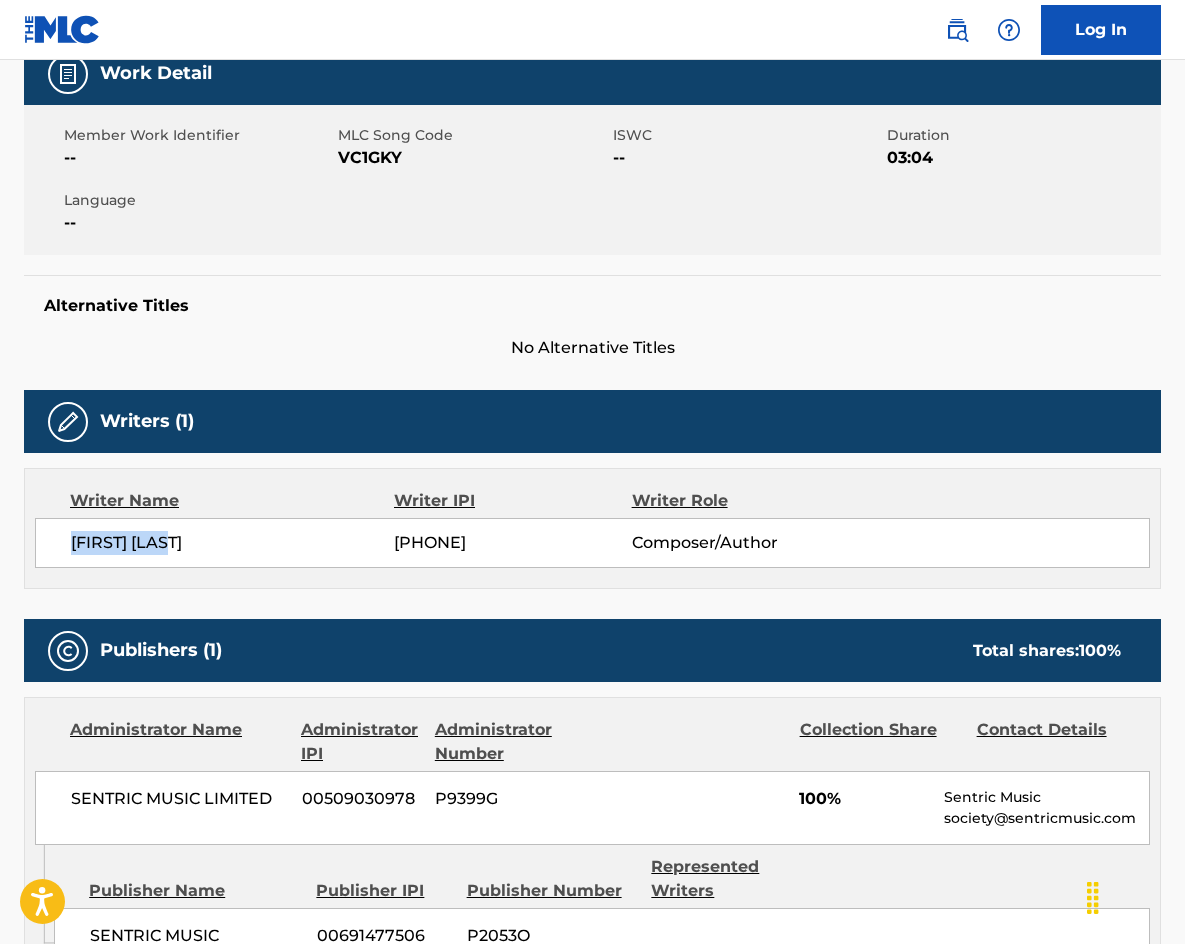 scroll, scrollTop: 300, scrollLeft: 0, axis: vertical 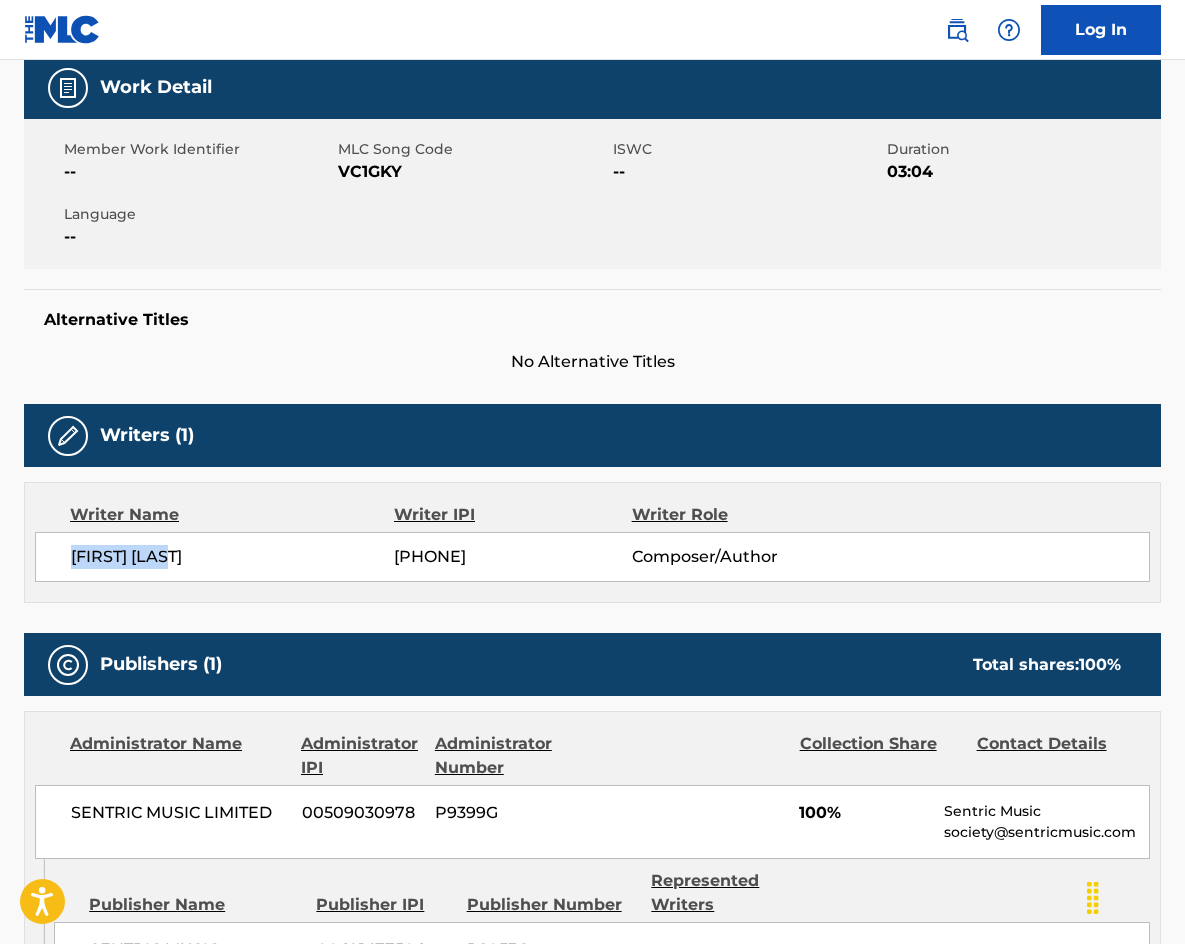 click on "[FIRST] [LAST]" at bounding box center (232, 557) 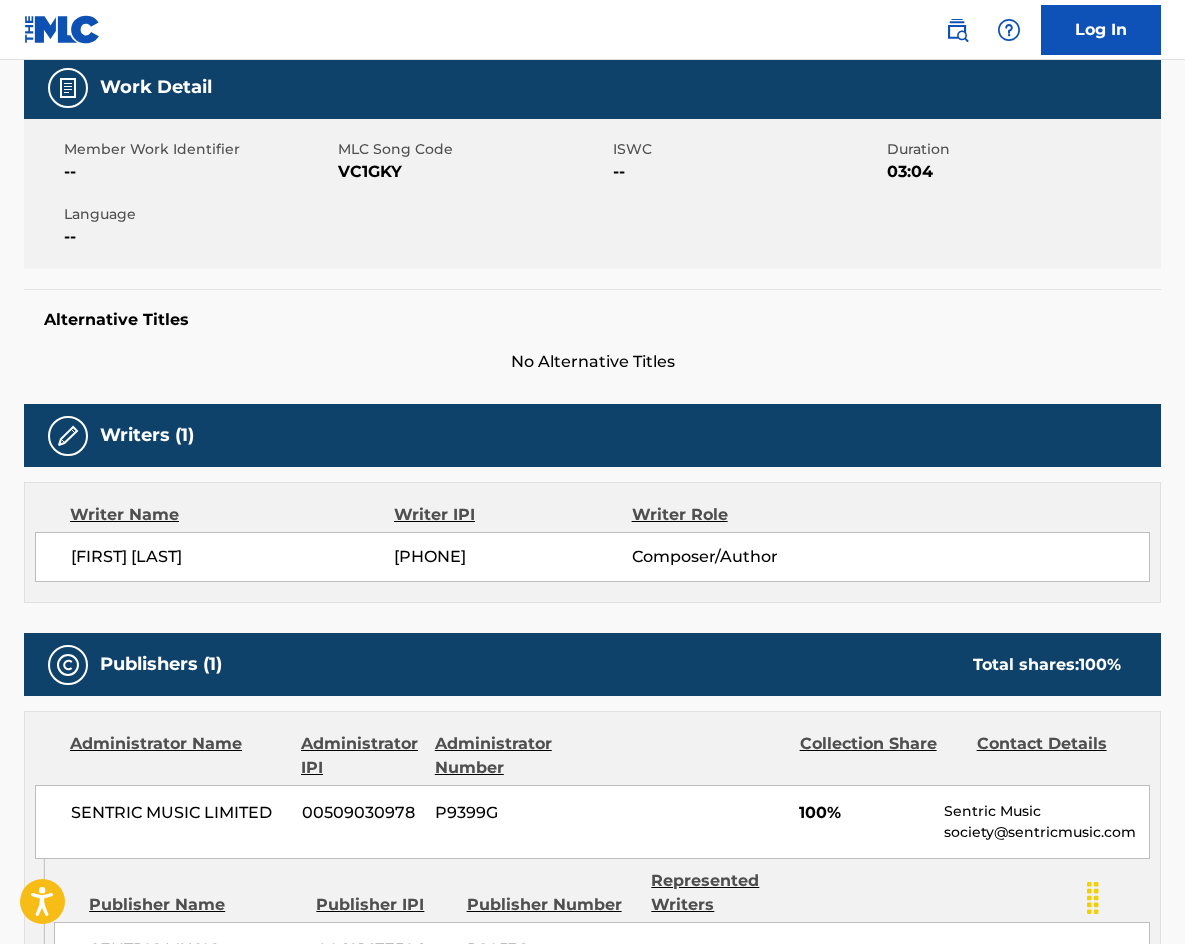 click on "[FIRST] [LAST]" at bounding box center [232, 557] 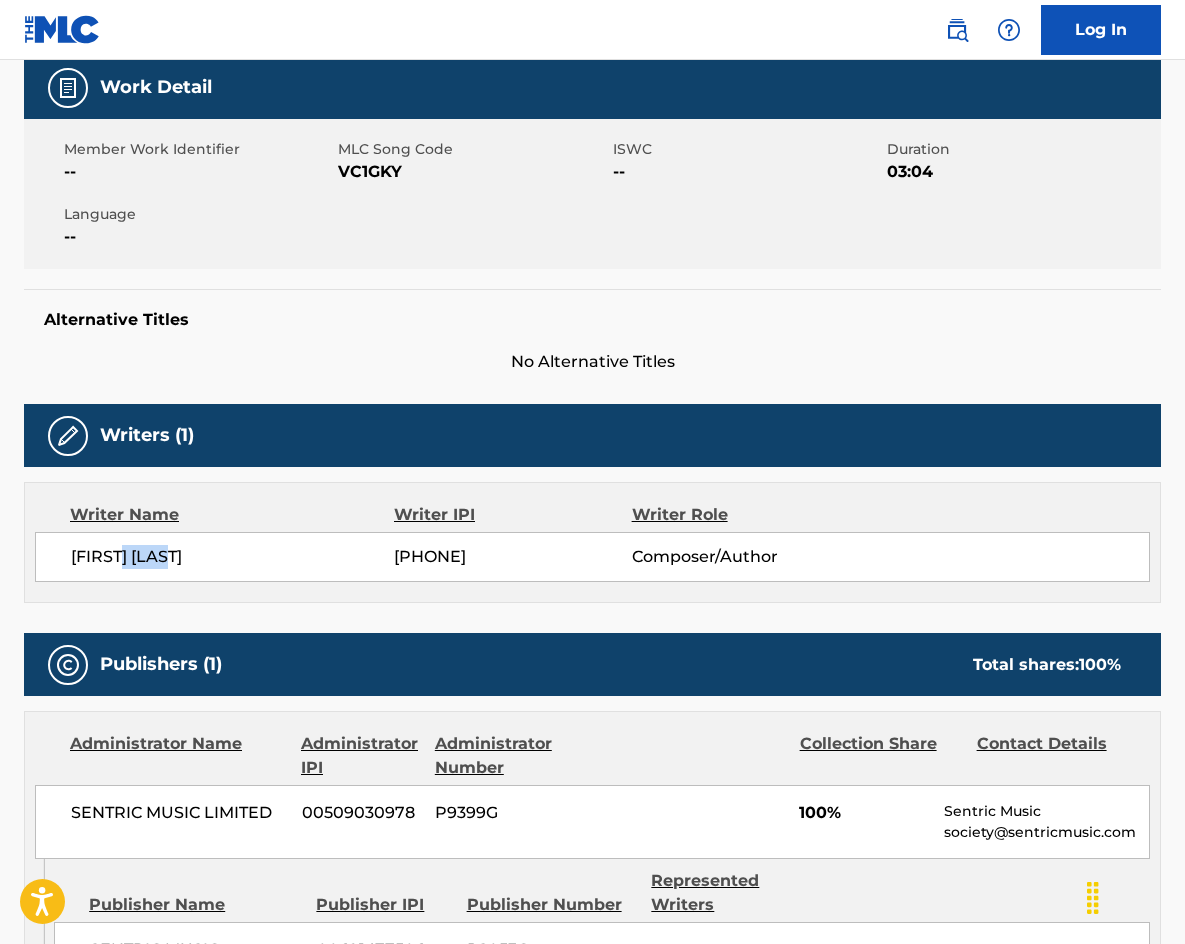 click on "[FIRST] [LAST]" at bounding box center (232, 557) 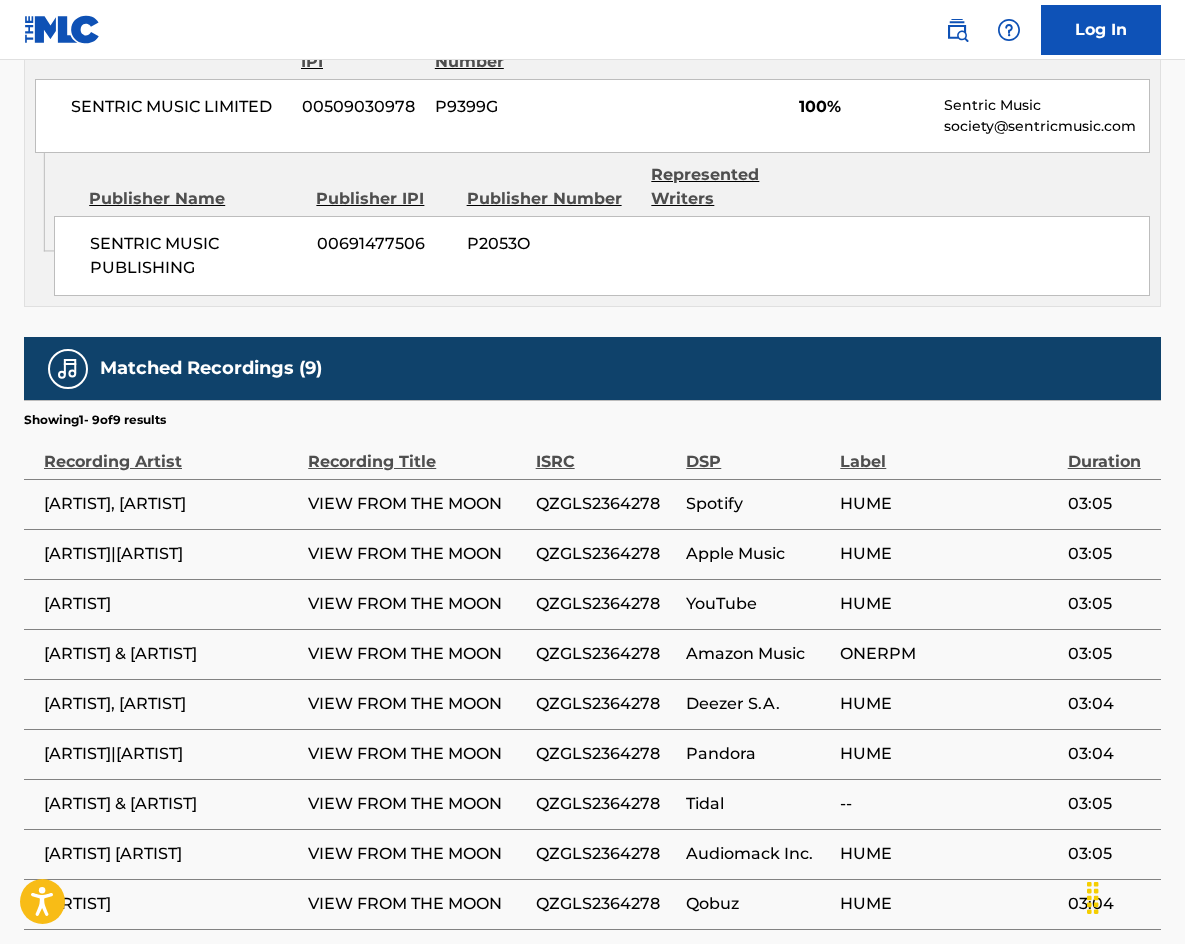 scroll, scrollTop: 1100, scrollLeft: 0, axis: vertical 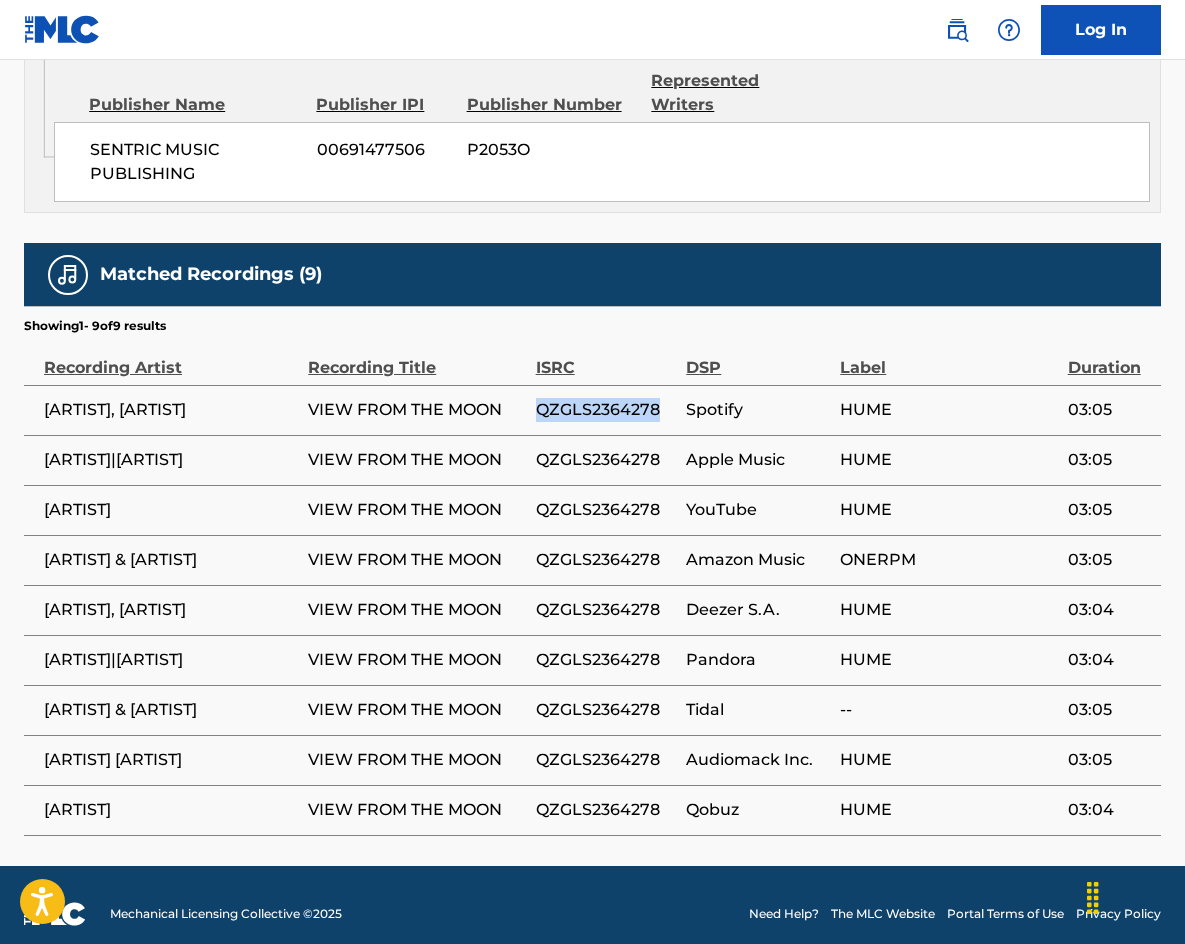 drag, startPoint x: 648, startPoint y: 410, endPoint x: 531, endPoint y: 427, distance: 118.22859 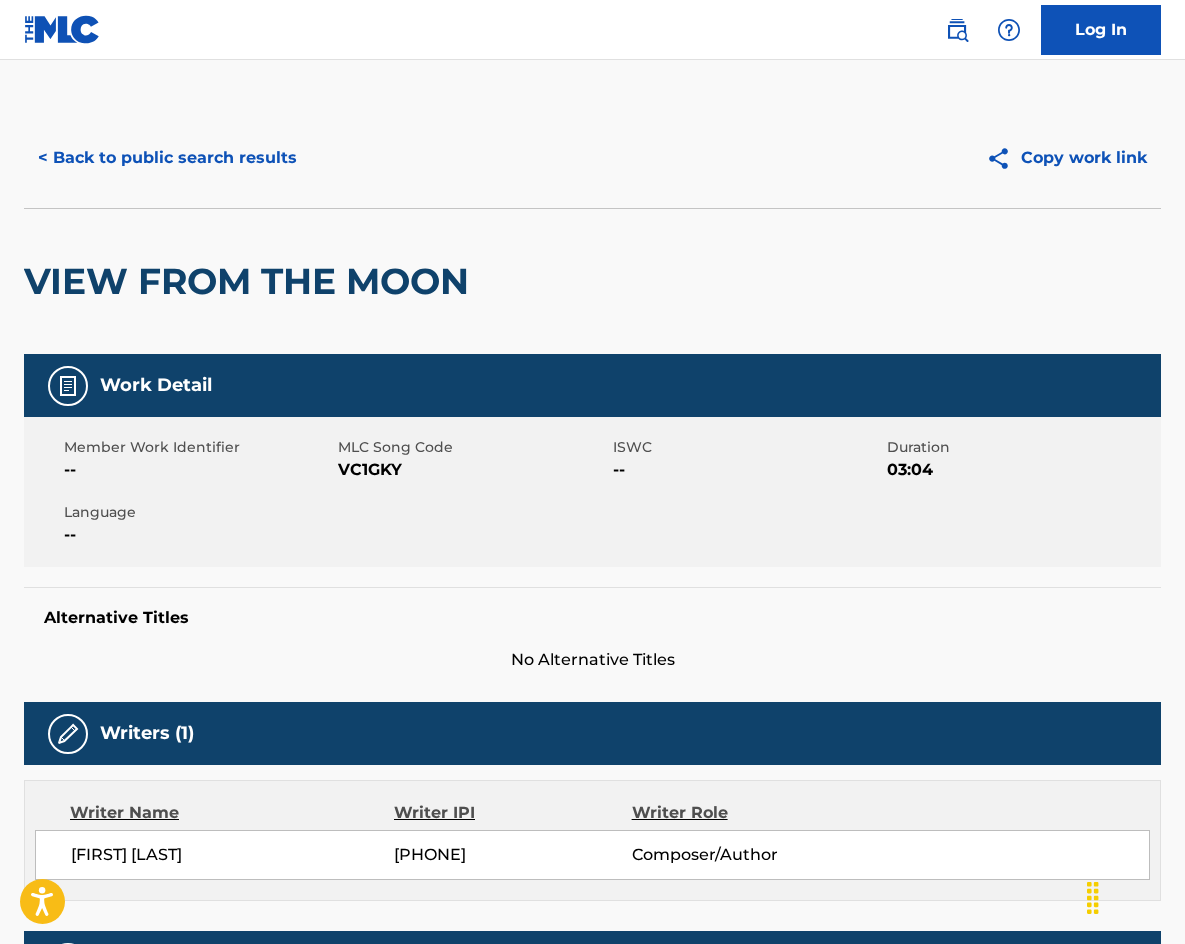 scroll, scrollTop: 0, scrollLeft: 0, axis: both 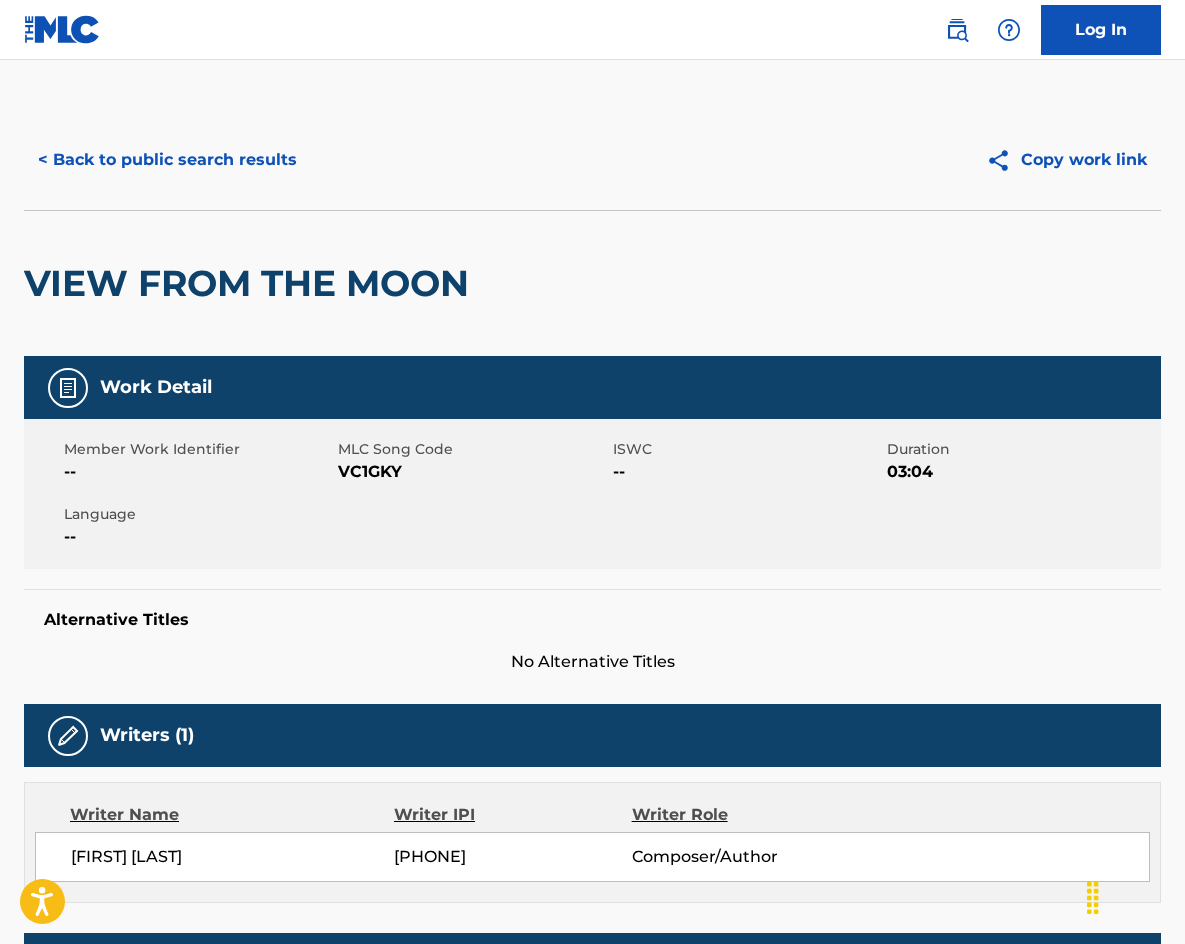 click on "< Back to public search results" at bounding box center (167, 160) 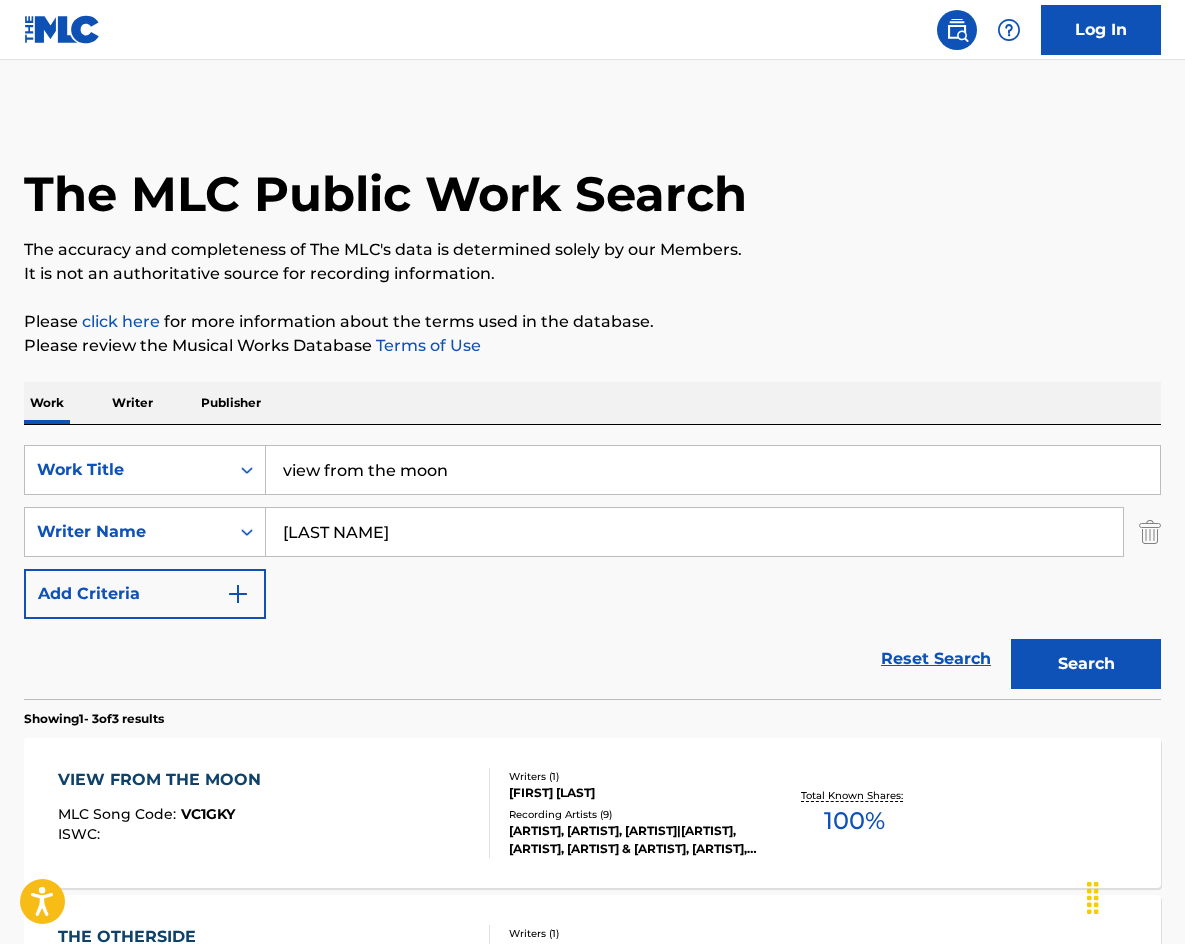 scroll, scrollTop: 300, scrollLeft: 0, axis: vertical 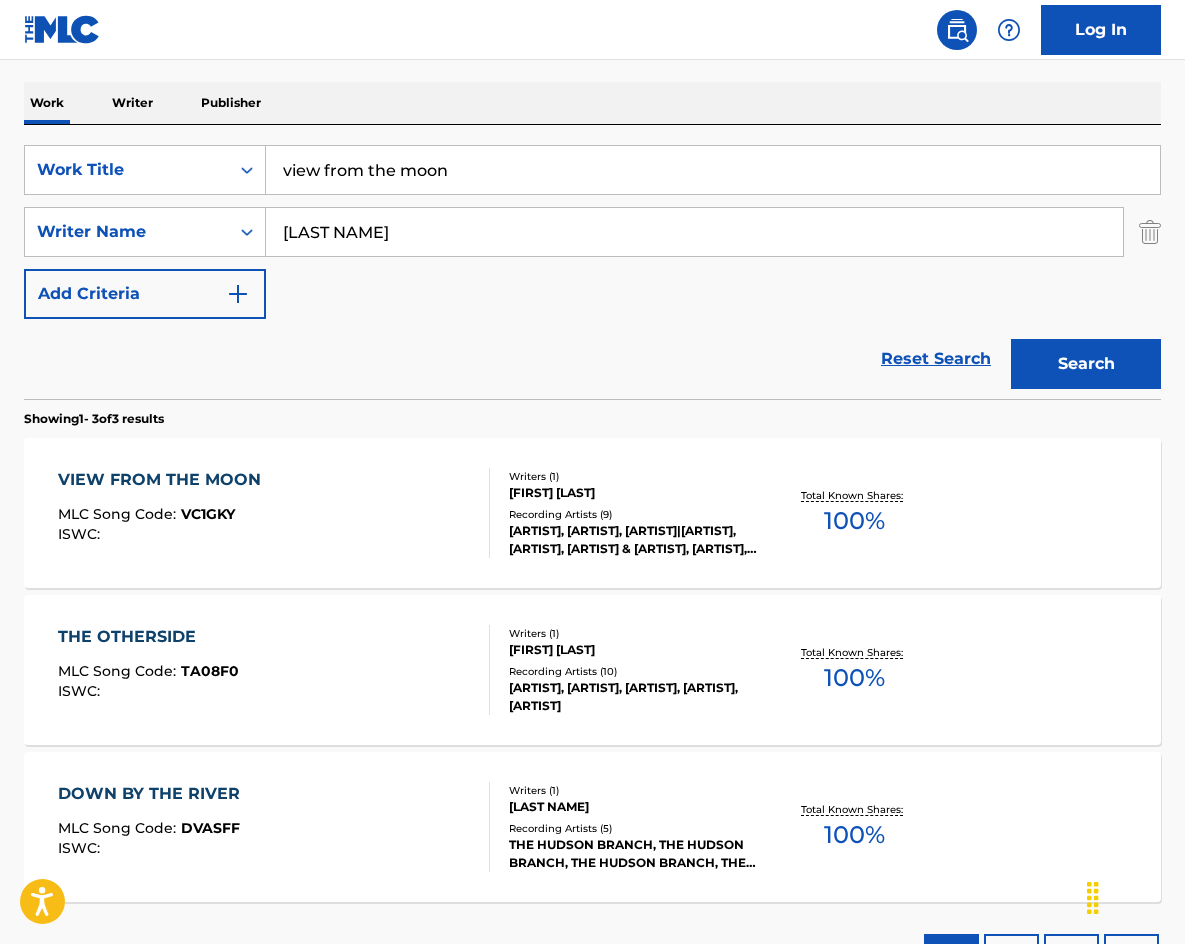 paste on "Blacked Out Rova" 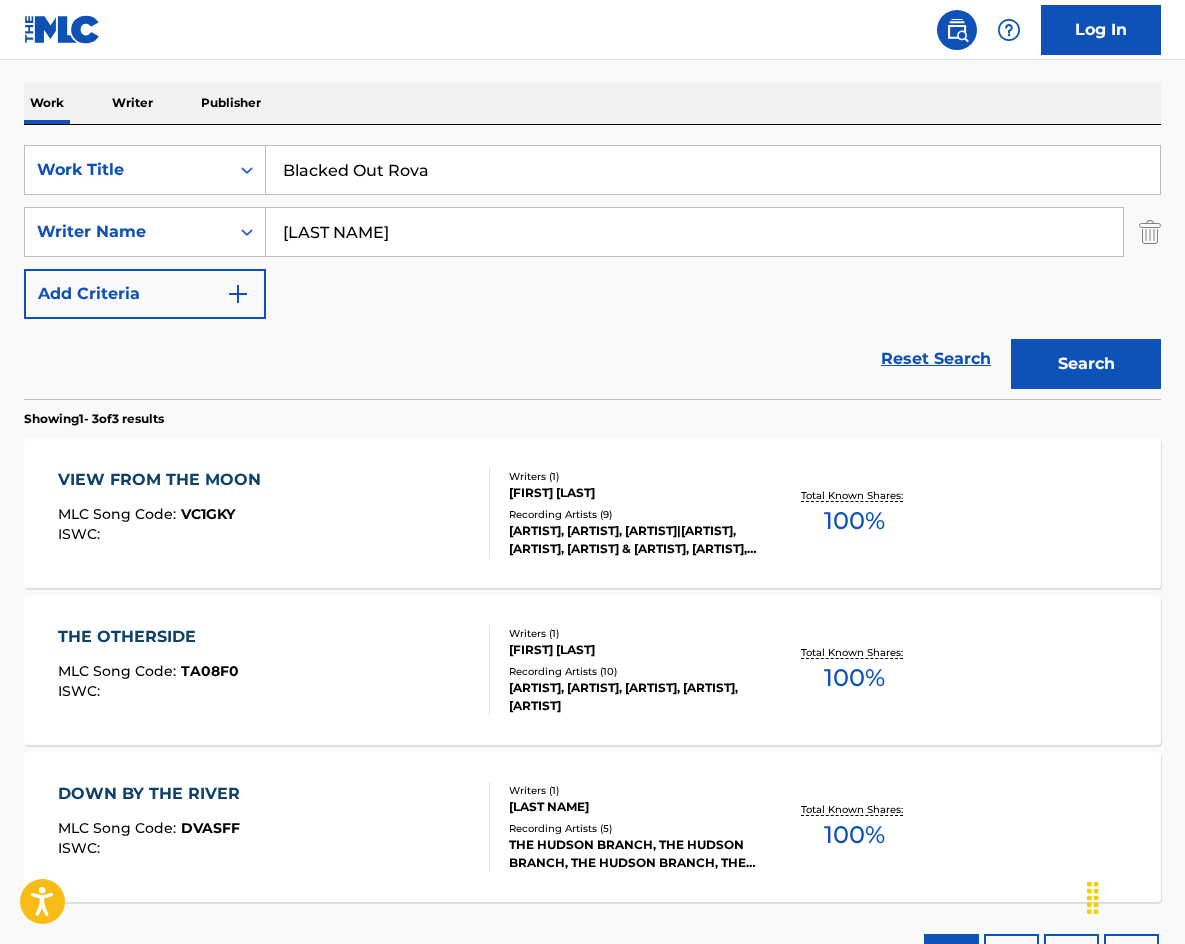drag, startPoint x: 473, startPoint y: 179, endPoint x: 216, endPoint y: 116, distance: 264.60913 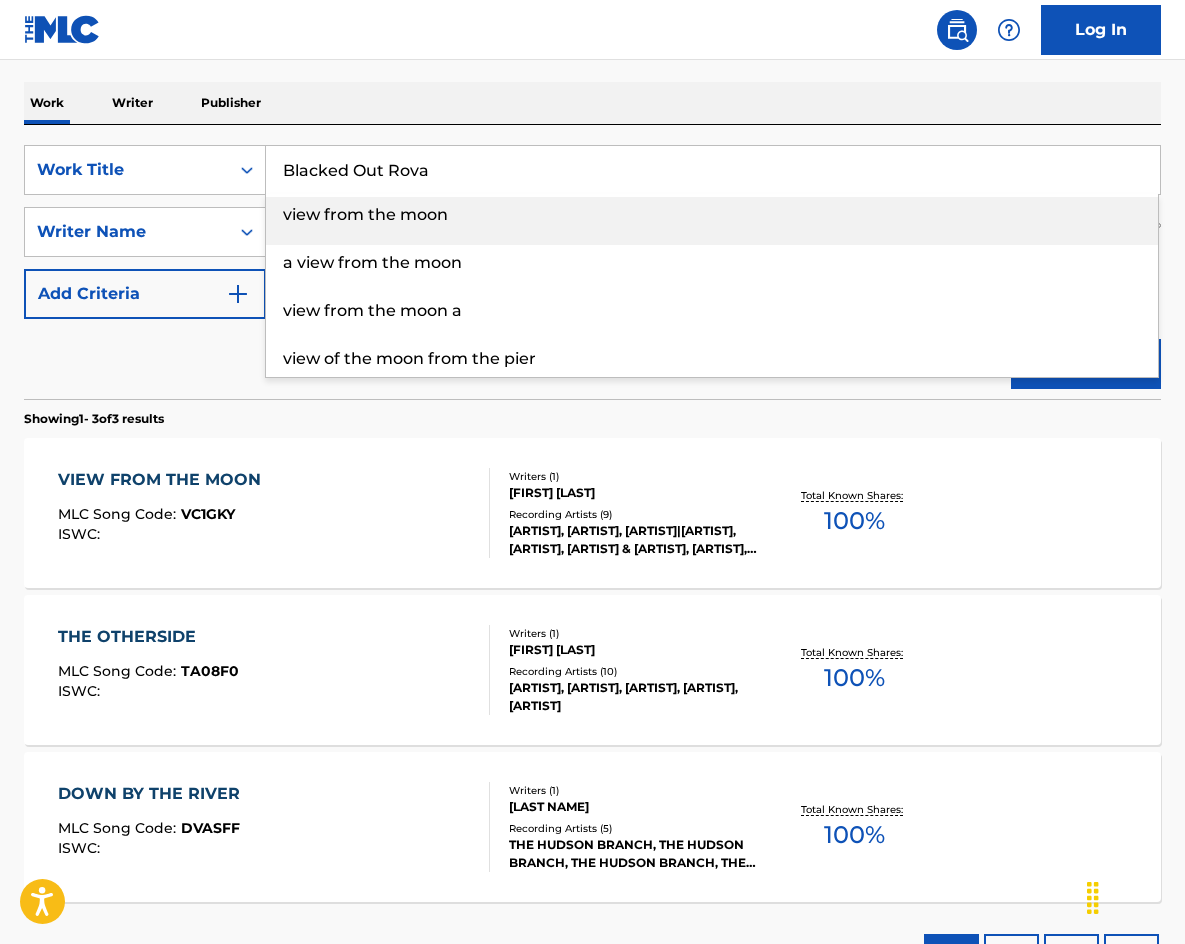 type on "Blacked Out Rova" 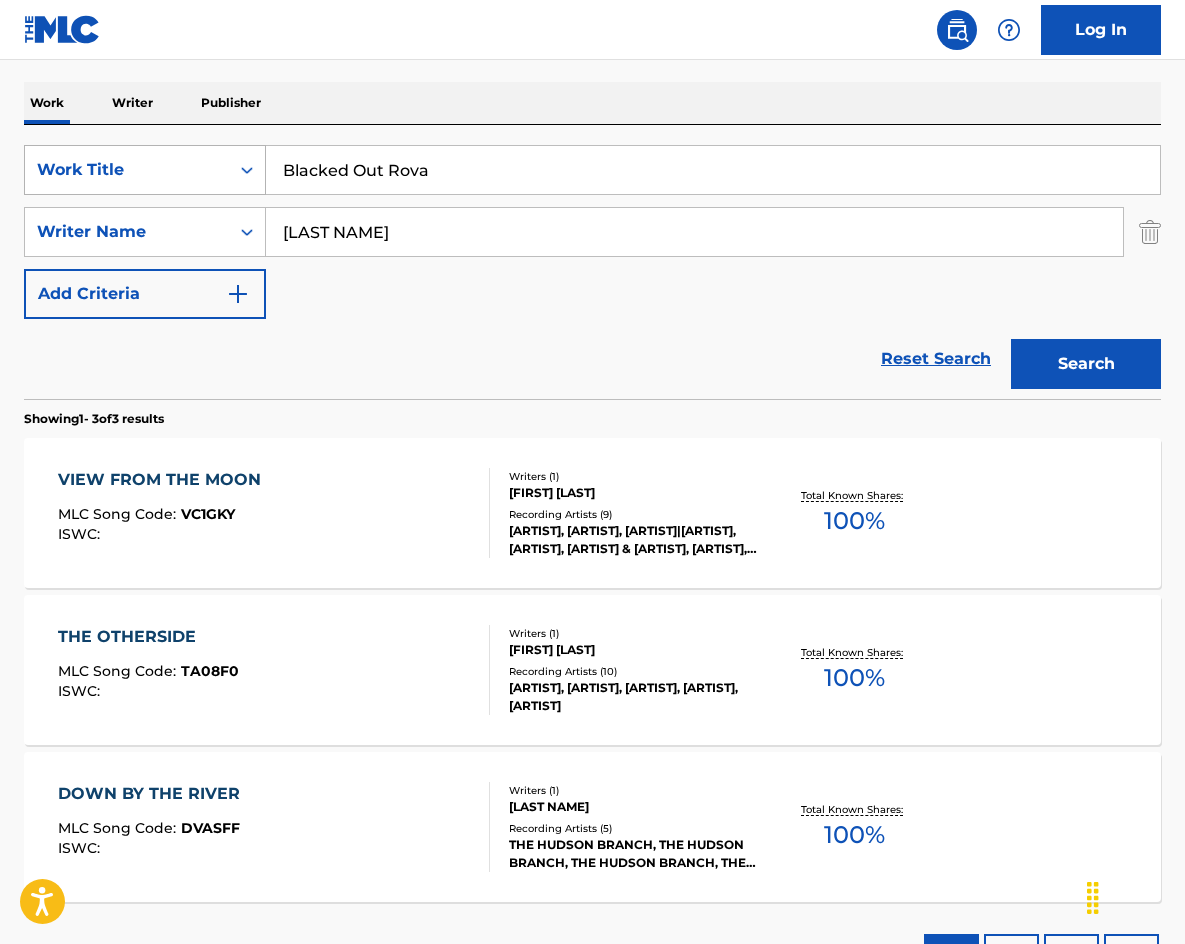drag, startPoint x: 471, startPoint y: 232, endPoint x: 85, endPoint y: 192, distance: 388.06702 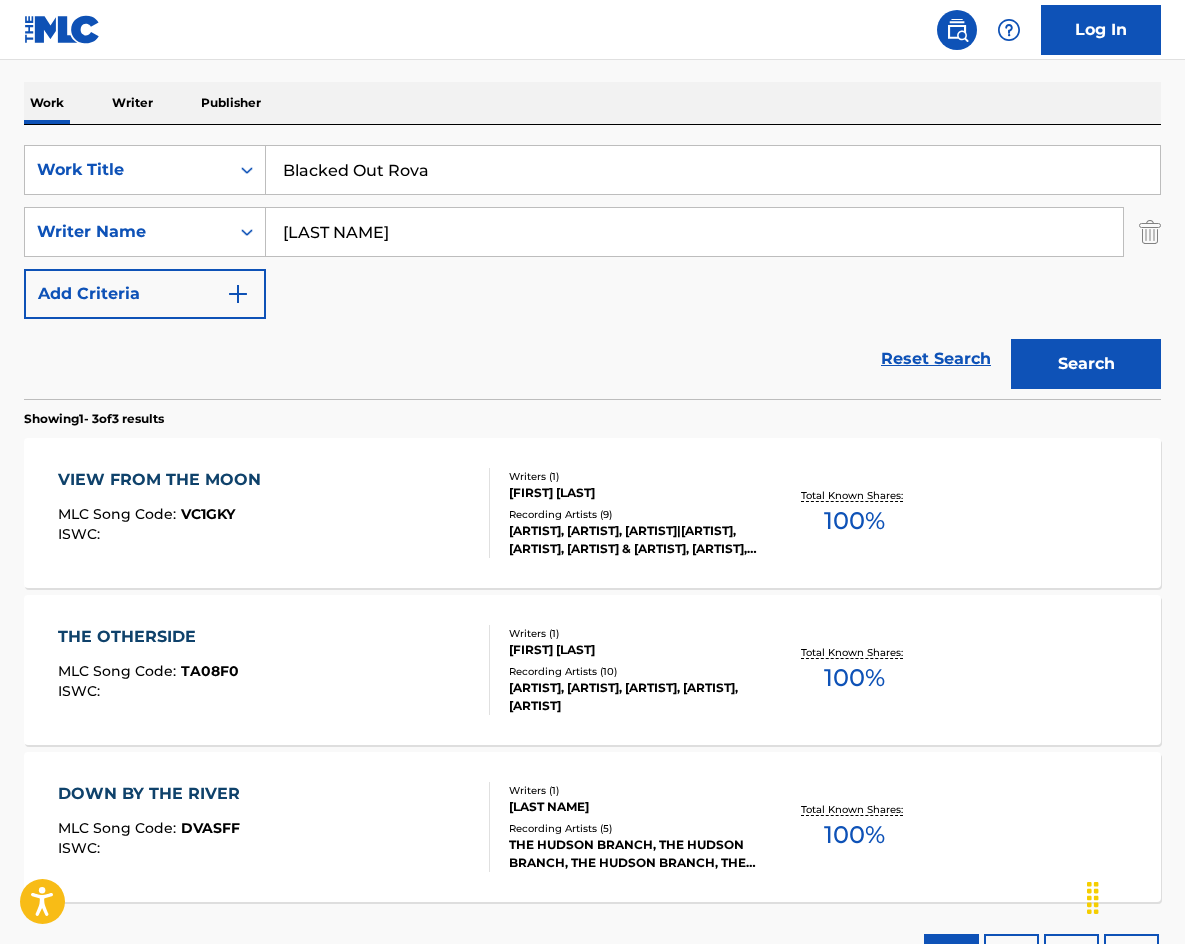 paste on "Larson" 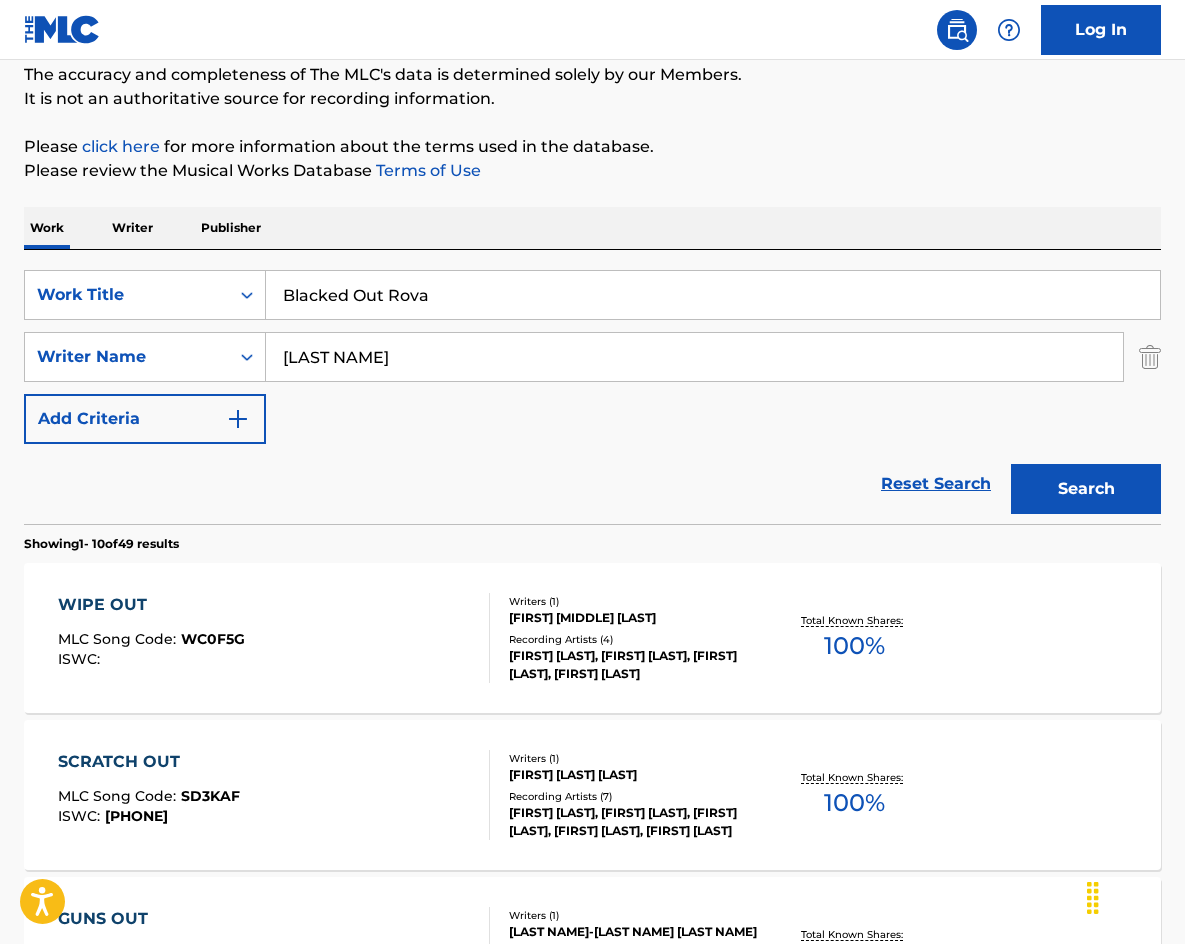 scroll, scrollTop: 100, scrollLeft: 0, axis: vertical 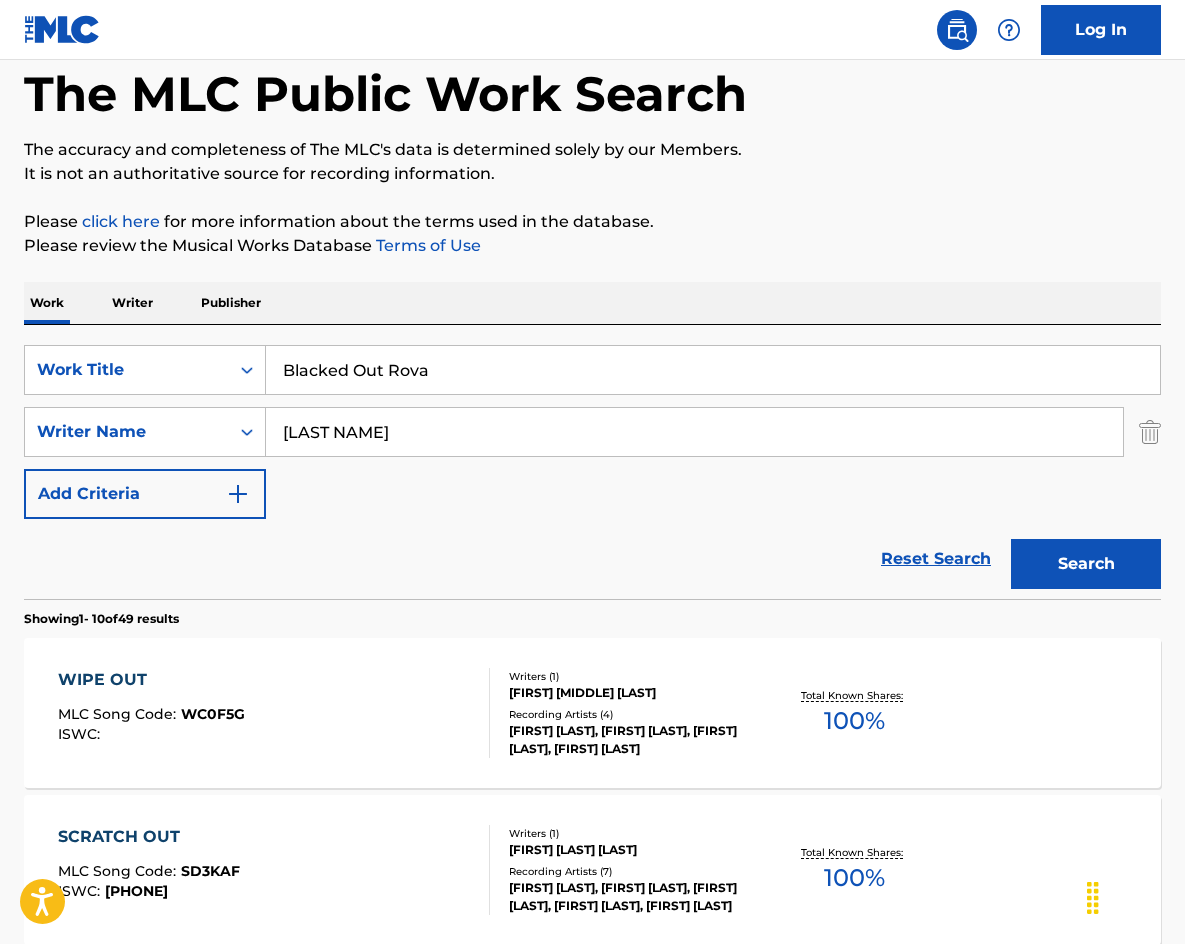 drag, startPoint x: 462, startPoint y: 445, endPoint x: 148, endPoint y: 405, distance: 316.5375 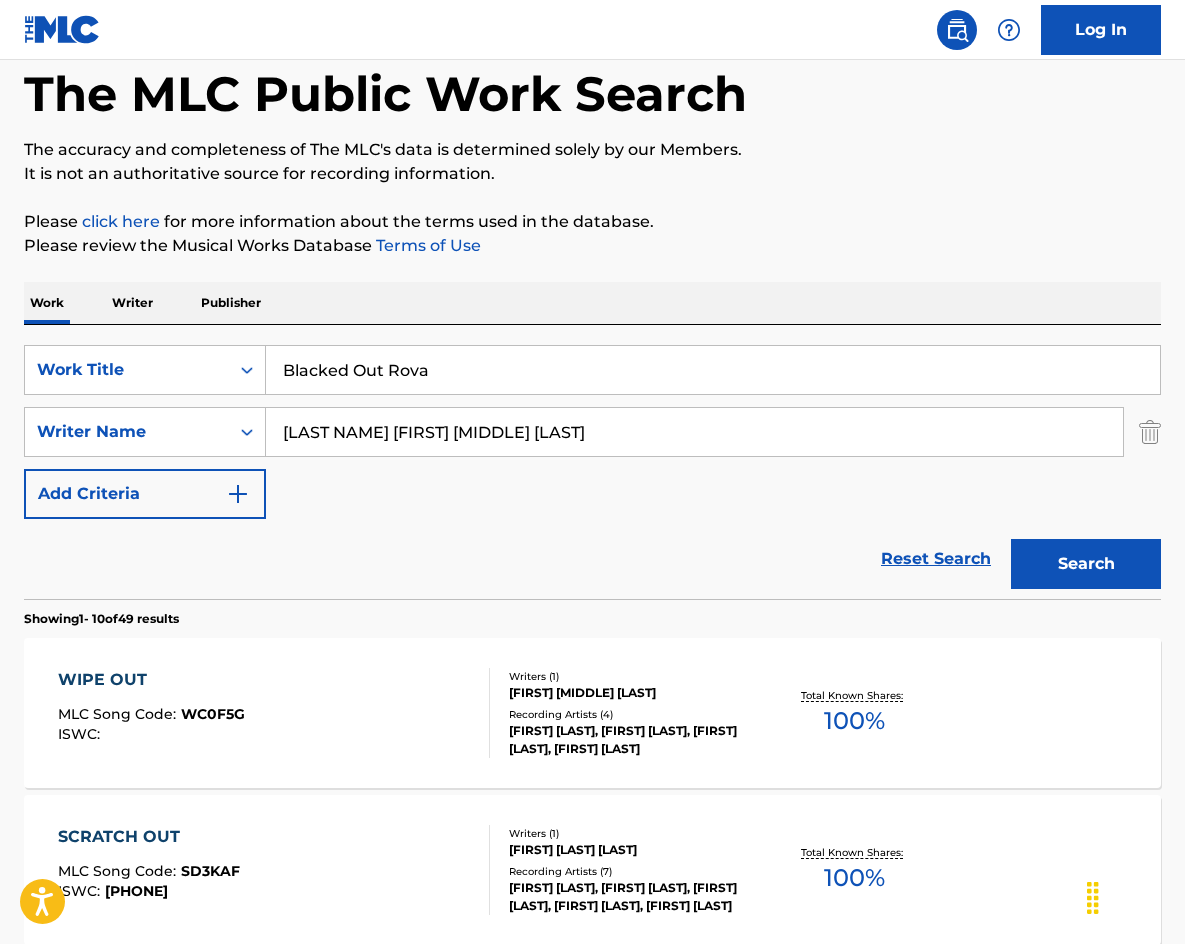 type on "LARSON DANIEL ANTHONY" 